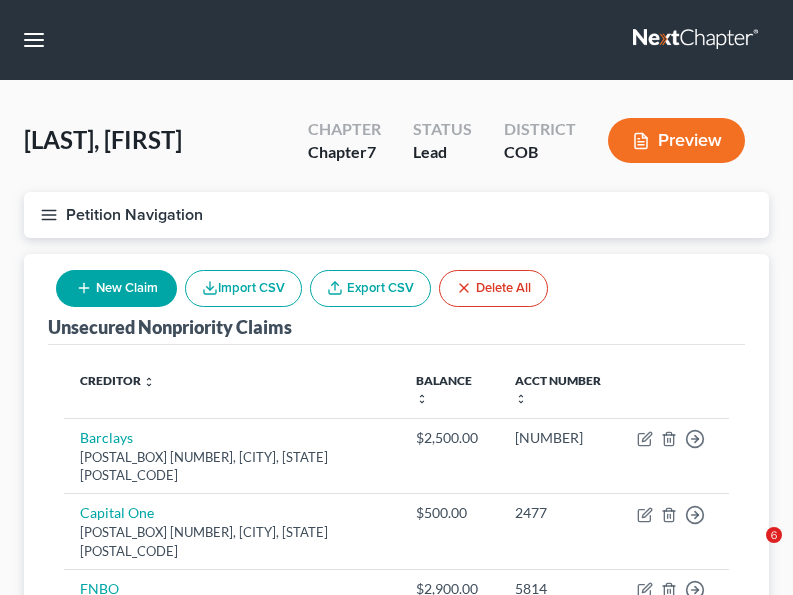 scroll, scrollTop: 0, scrollLeft: 0, axis: both 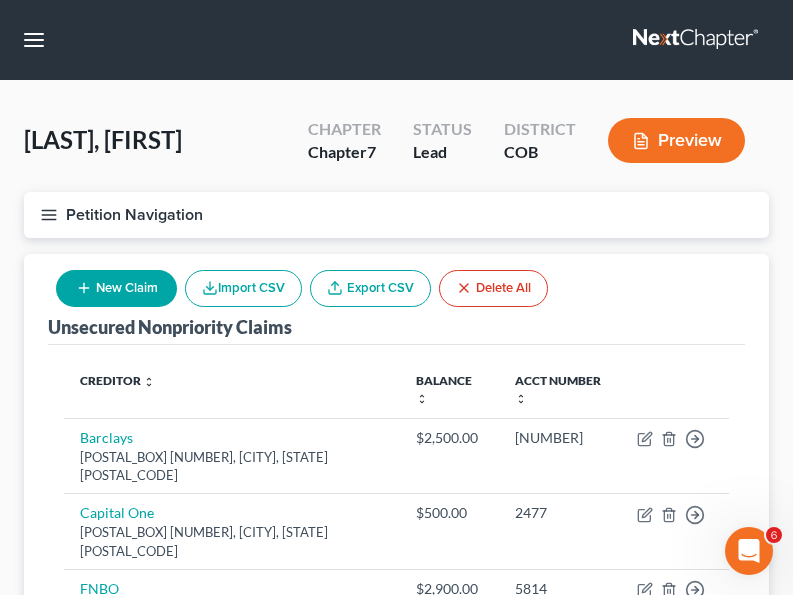 click on "New Claim" at bounding box center [116, 288] 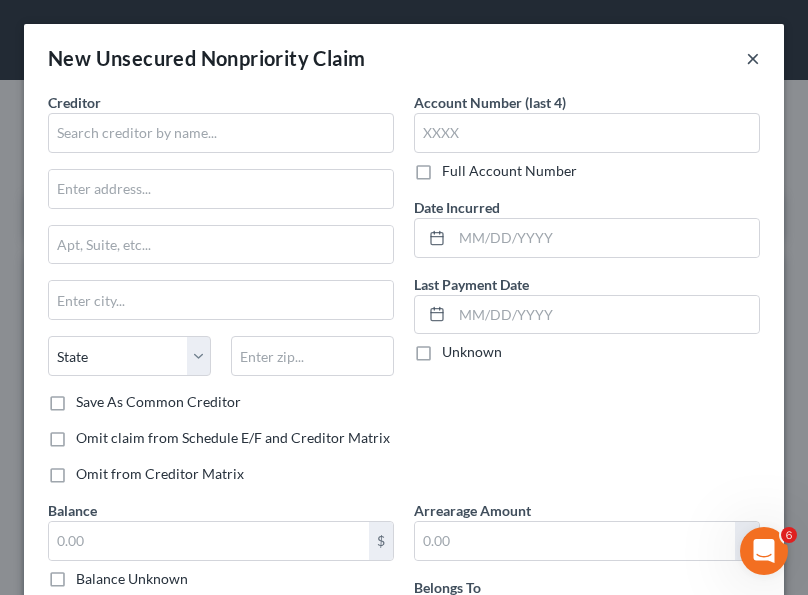 type 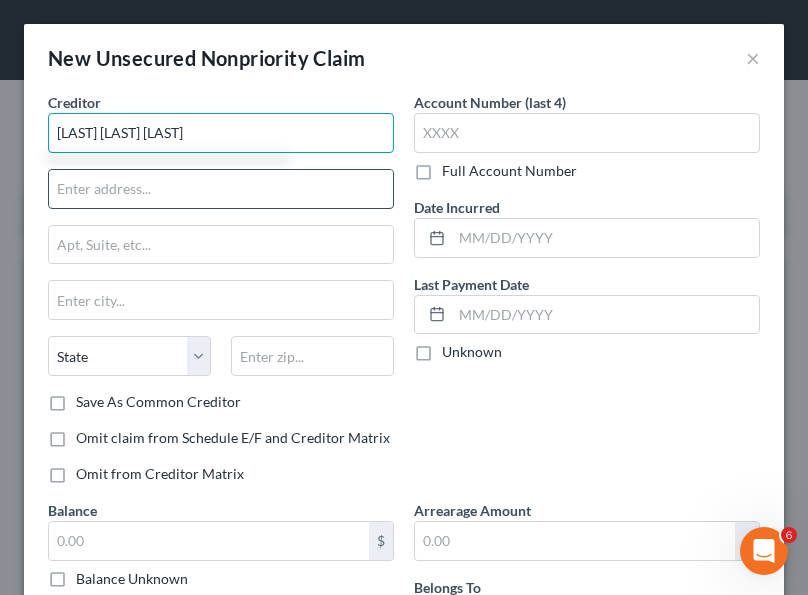 type on "[LAST] [LAST] [LAST]" 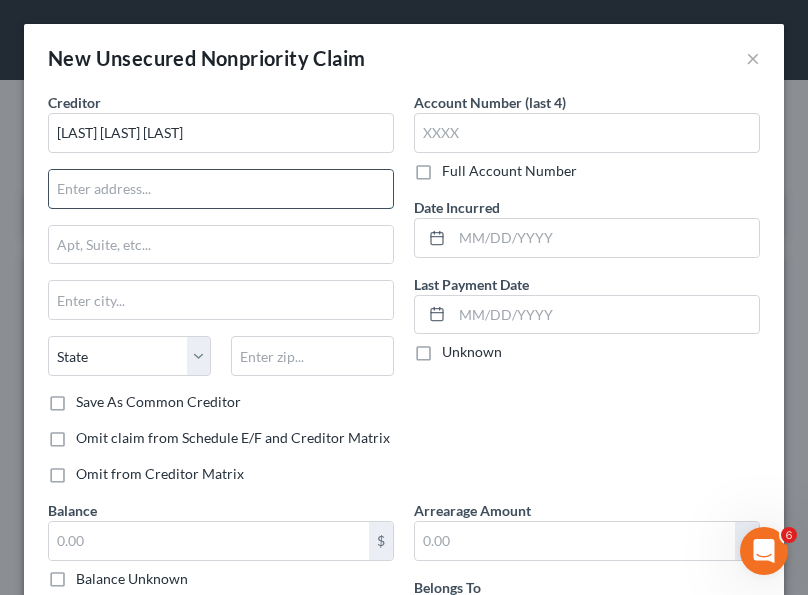 click at bounding box center (221, 189) 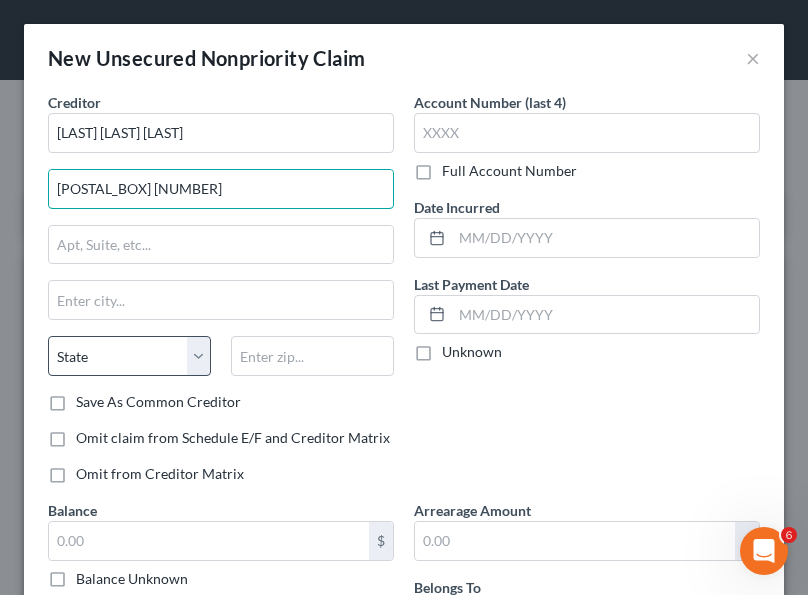 type on "[POSTAL_BOX] [NUMBER]" 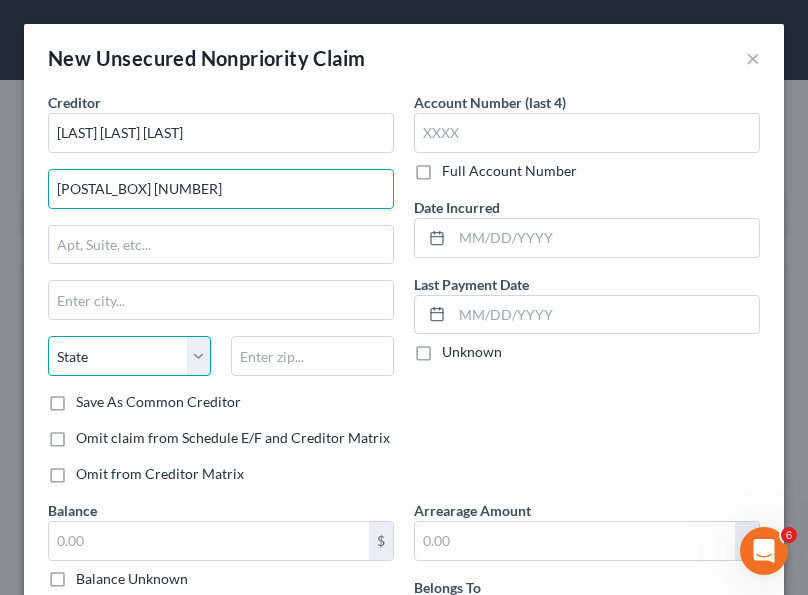 click on "State AL AK AR AZ CA CO CT DE DC FL GA GU HI ID IL IN IA KS KY LA ME MD MA MI MN MS MO MT NC ND NE NV NH NJ NM NY OH OK OR PA PR RI SC SD TN TX UT VI VA VT WA WV WI WY" at bounding box center [129, 356] 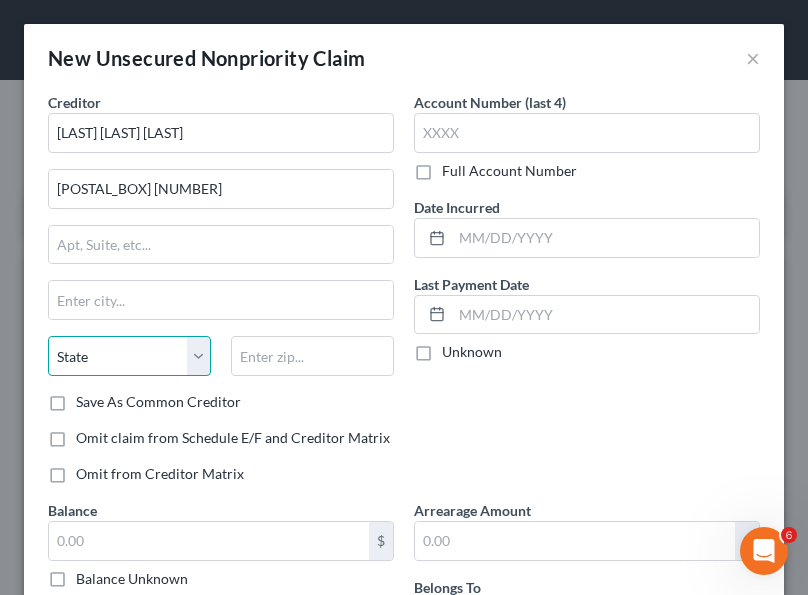select on "5" 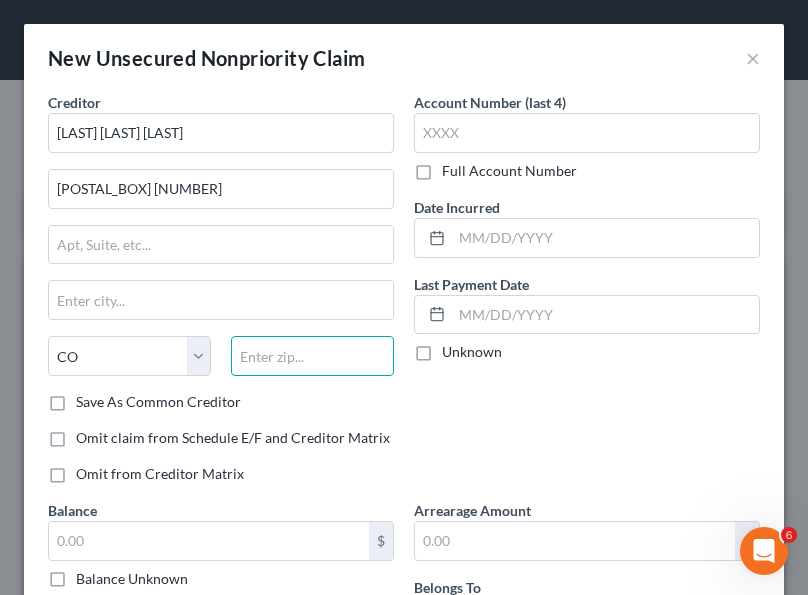 click at bounding box center [312, 356] 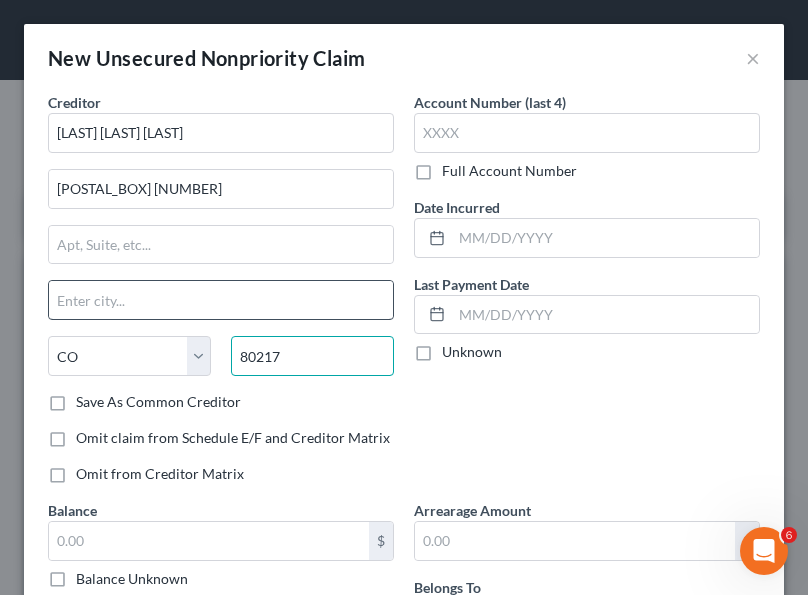 type on "80217" 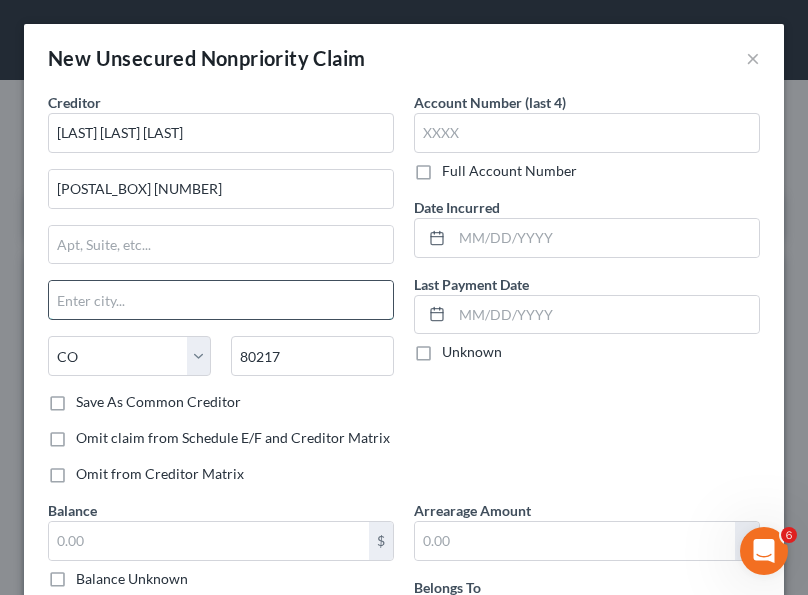 click at bounding box center (221, 300) 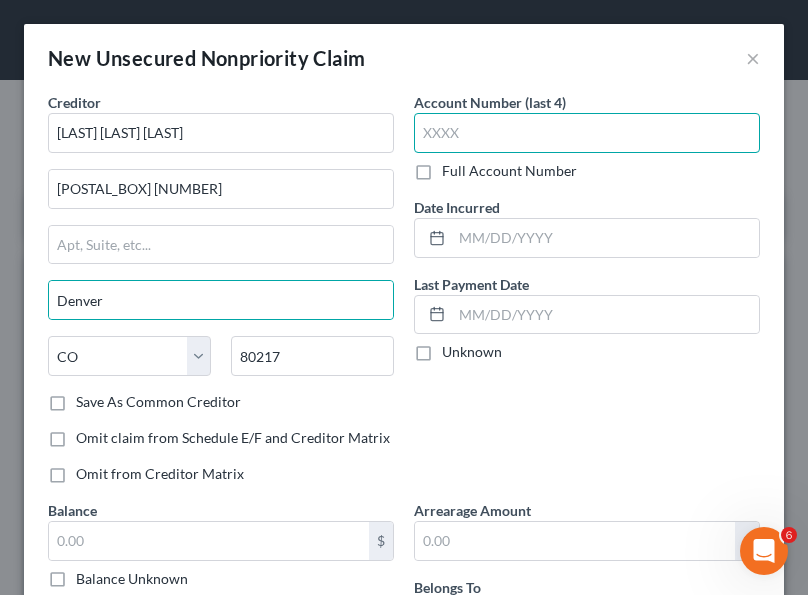click at bounding box center (587, 133) 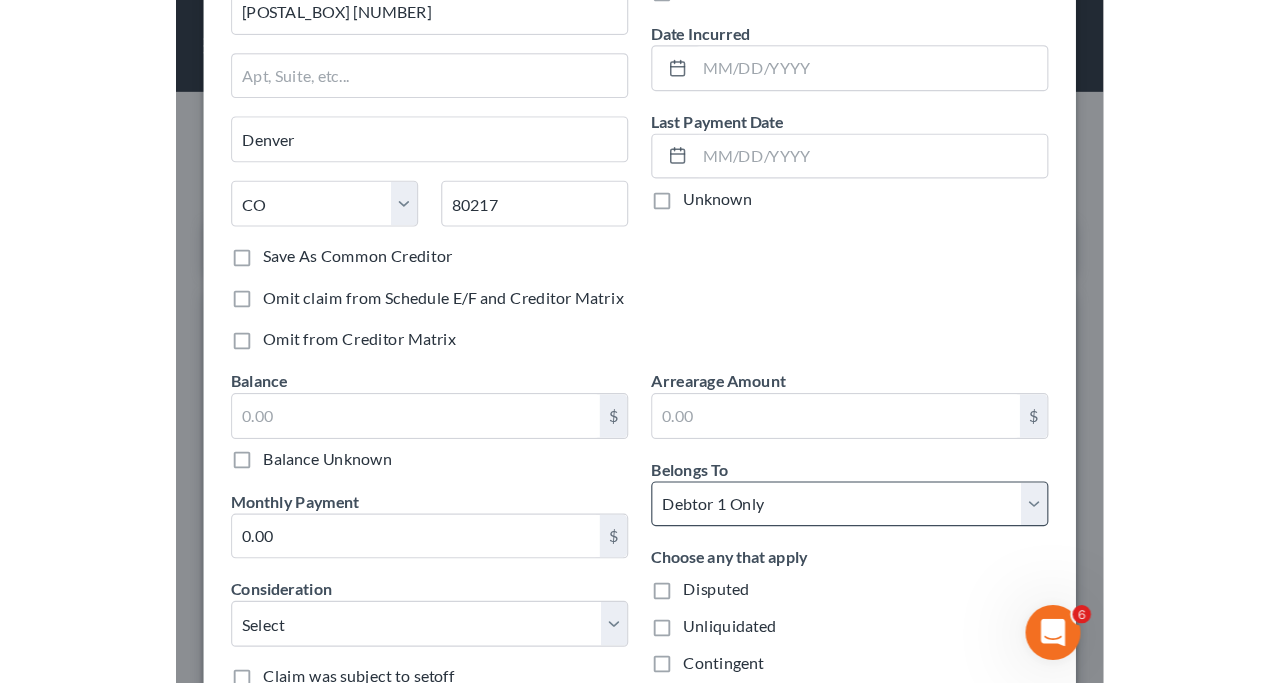 scroll, scrollTop: 198, scrollLeft: 0, axis: vertical 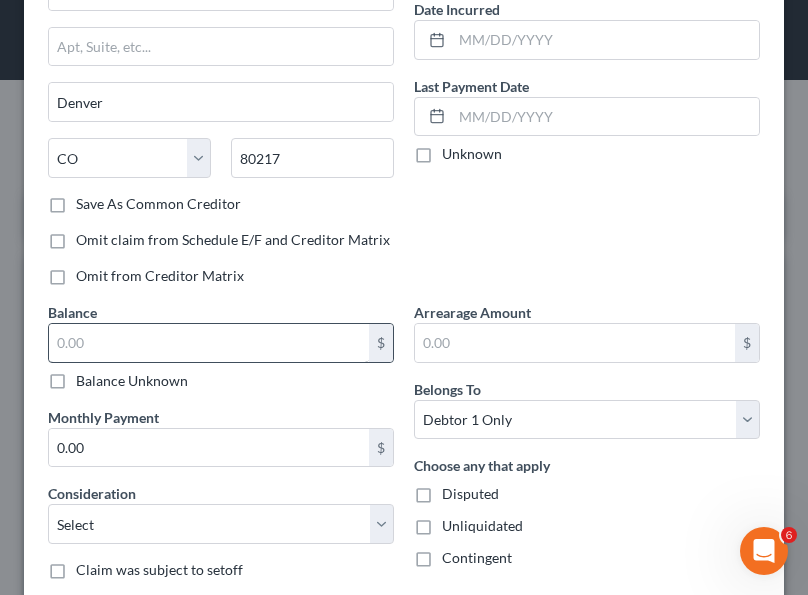 type on "[NUMBER]" 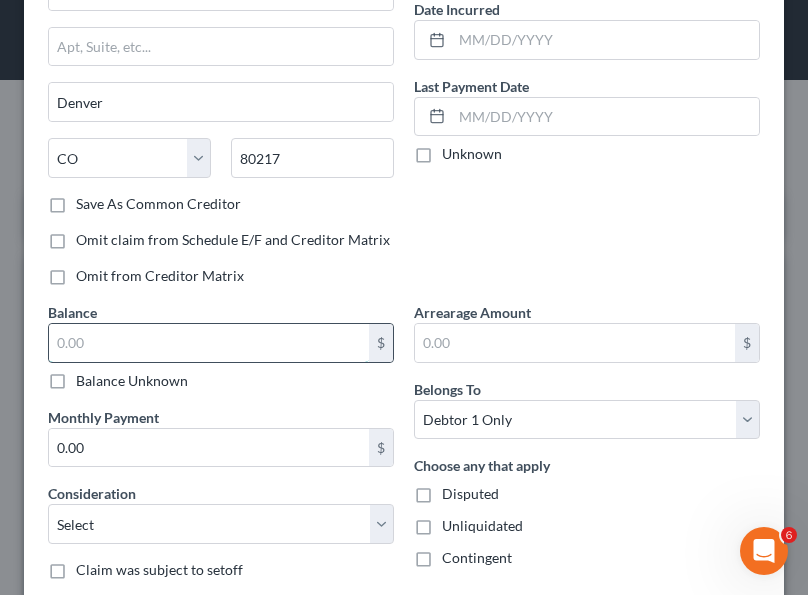 click at bounding box center [209, 343] 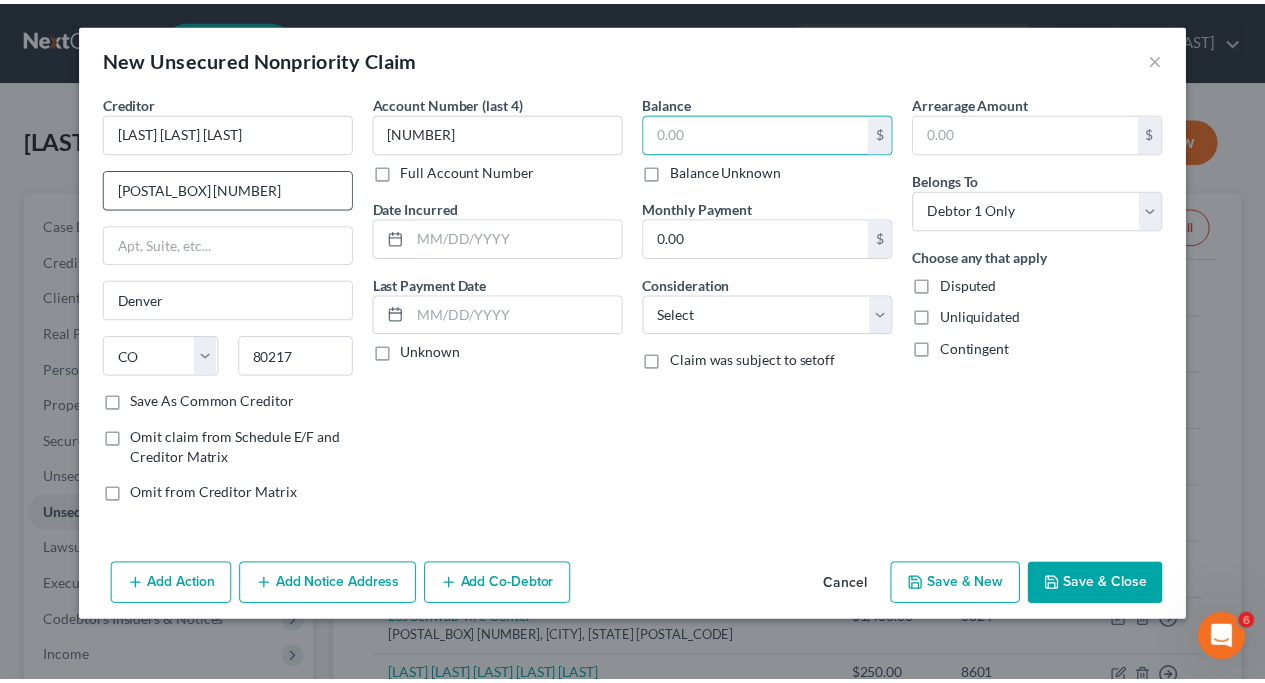 scroll, scrollTop: 0, scrollLeft: 0, axis: both 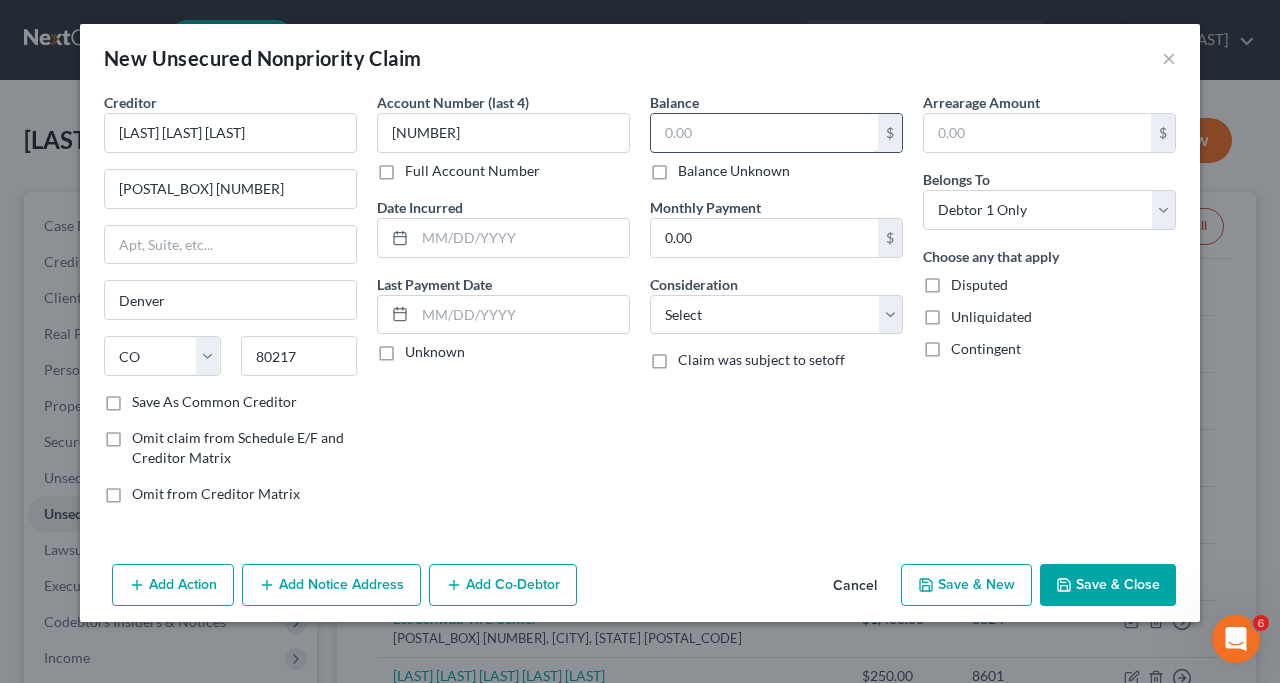 click at bounding box center [764, 133] 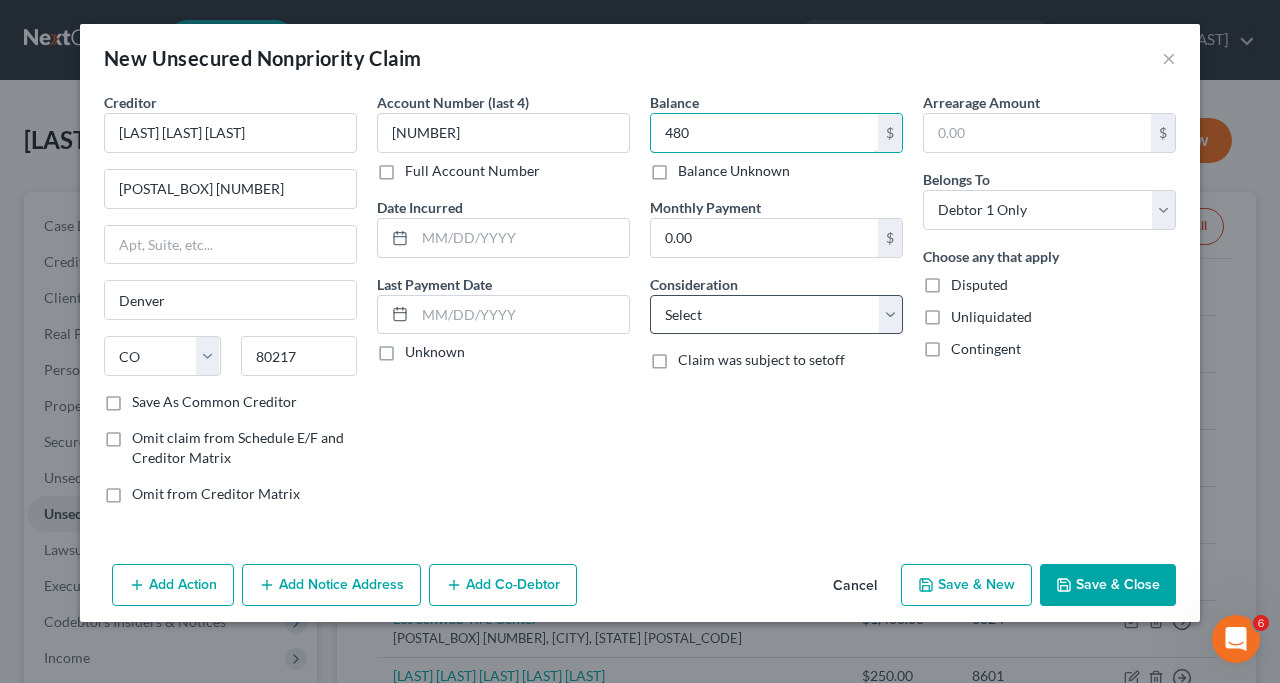 type on "480" 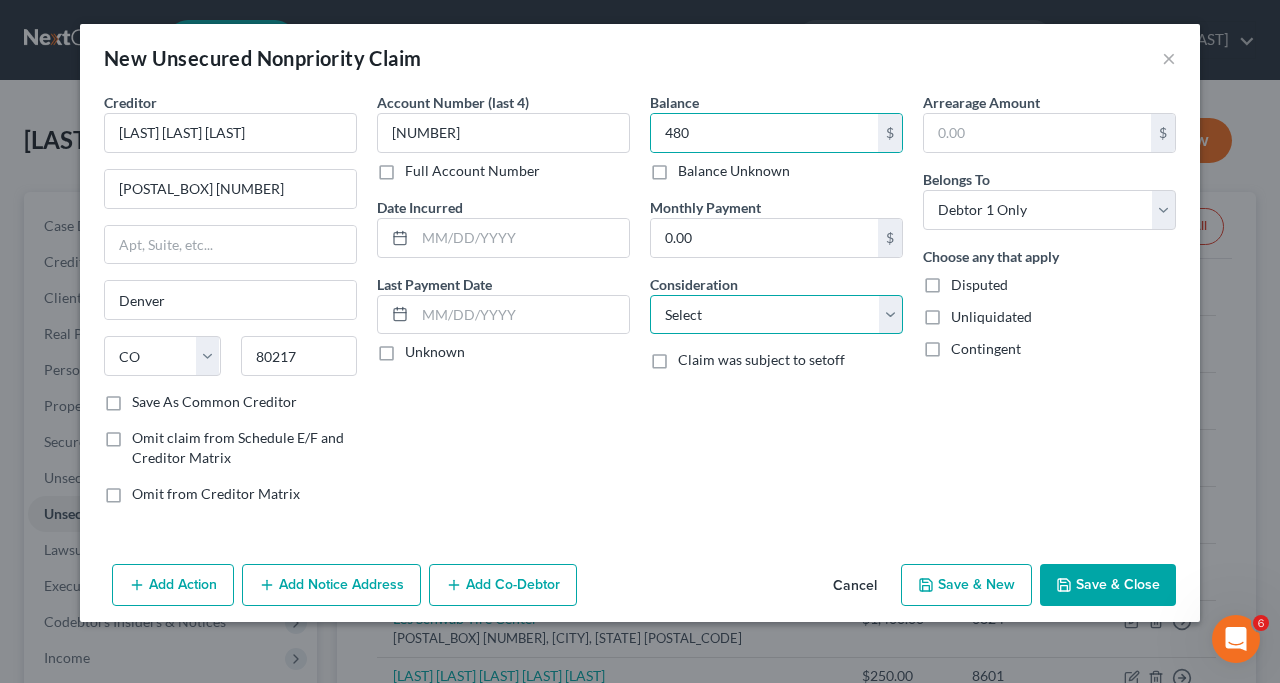 click on "Select Cable / Satellite Services Collection Agency Credit Card Debt Debt Counseling / Attorneys Deficiency Balance Domestic Support Obligations Home / Car Repairs Income Taxes Judgment Liens Medical Services Monies Loaned / Advanced Mortgage Obligation From Divorce Or Separation Obligation To Pensions Other Overdrawn Bank Account Promised To Help Pay Creditors Student Loans Suppliers And Vendors Telephone / Internet Services Utility Services" at bounding box center (776, 315) 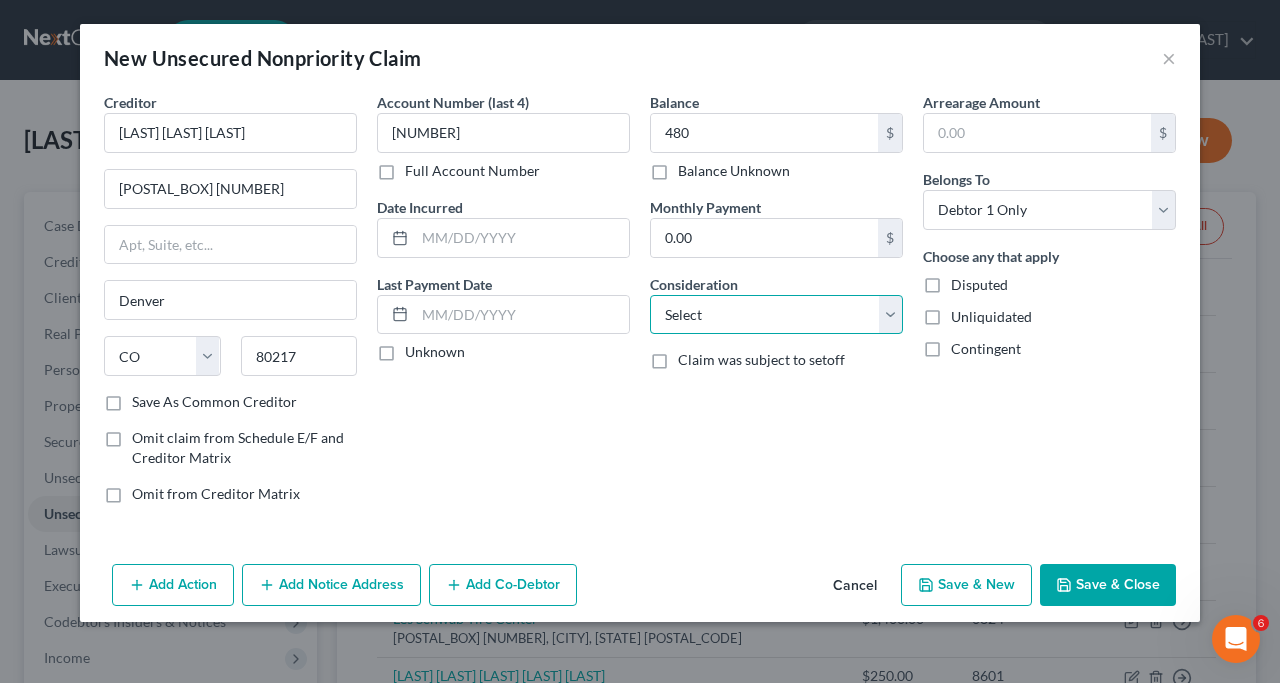 select on "9" 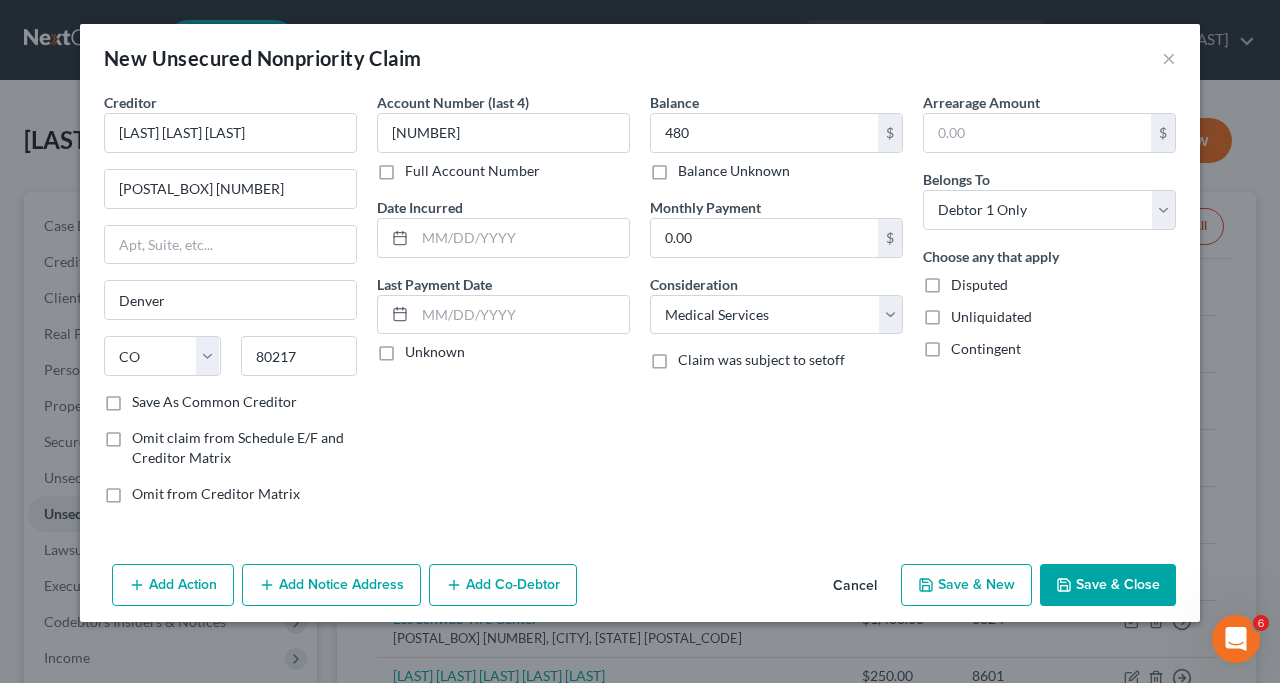 click on "Save & Close" at bounding box center (1108, 585) 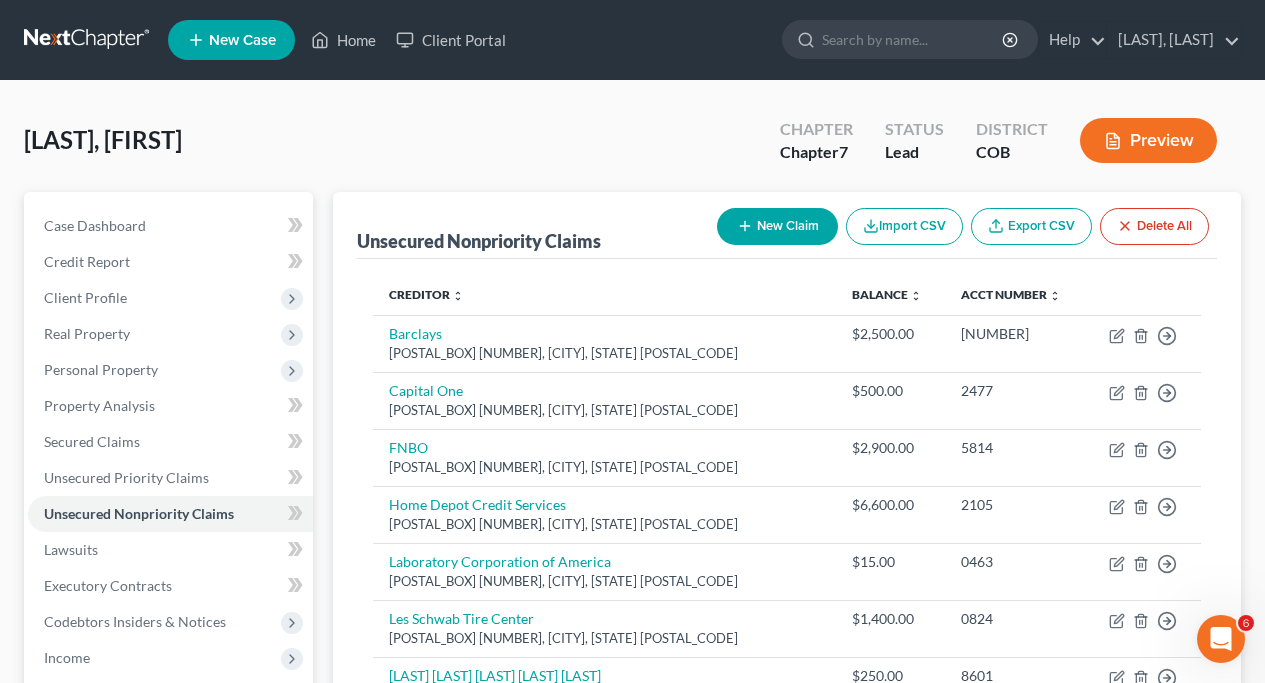 click on "New Claim" at bounding box center [777, 226] 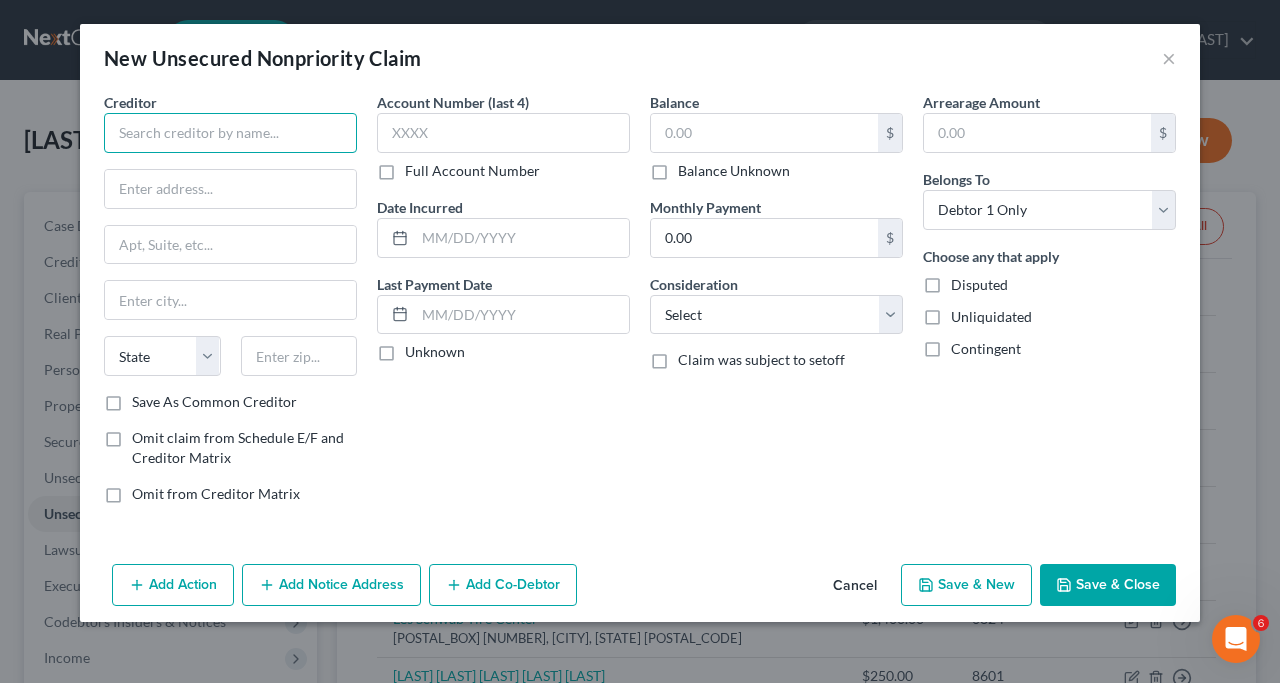click at bounding box center (230, 133) 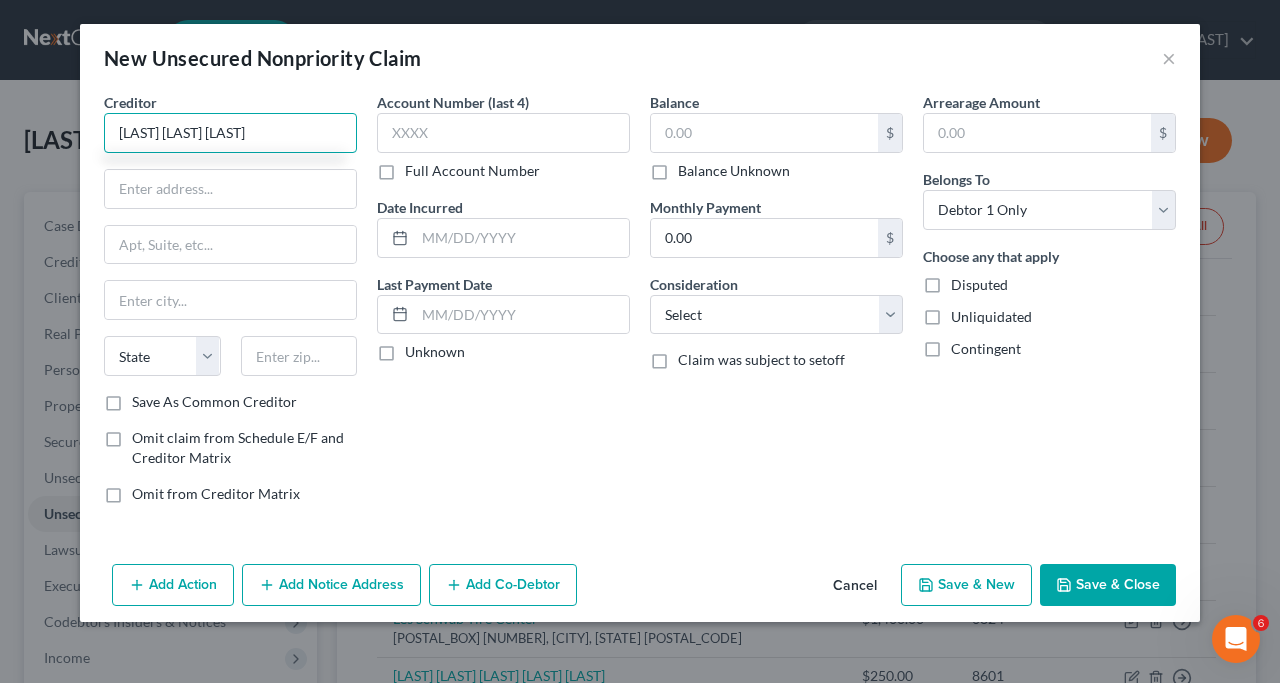type on "[LAST] [LAST] [LAST]" 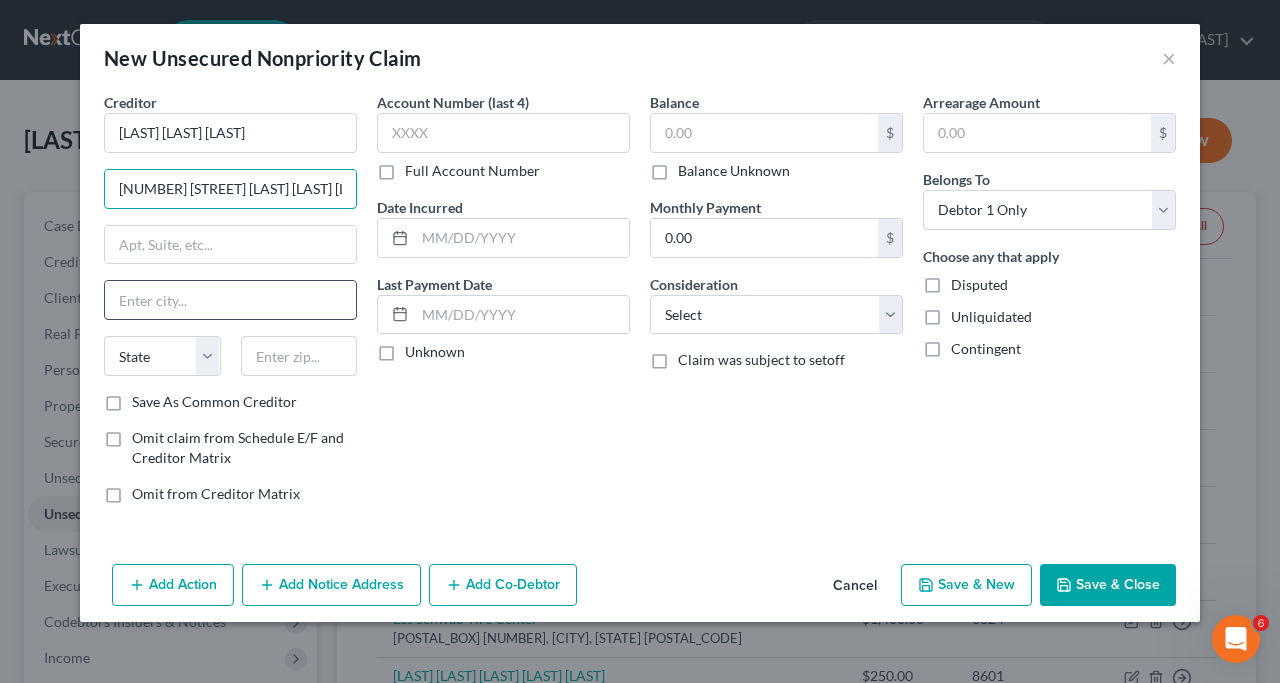 type on "[NUMBER] [STREET] [LAST] [LAST] [LAST] [LAST] [LAST] [LAST] [LAST]" 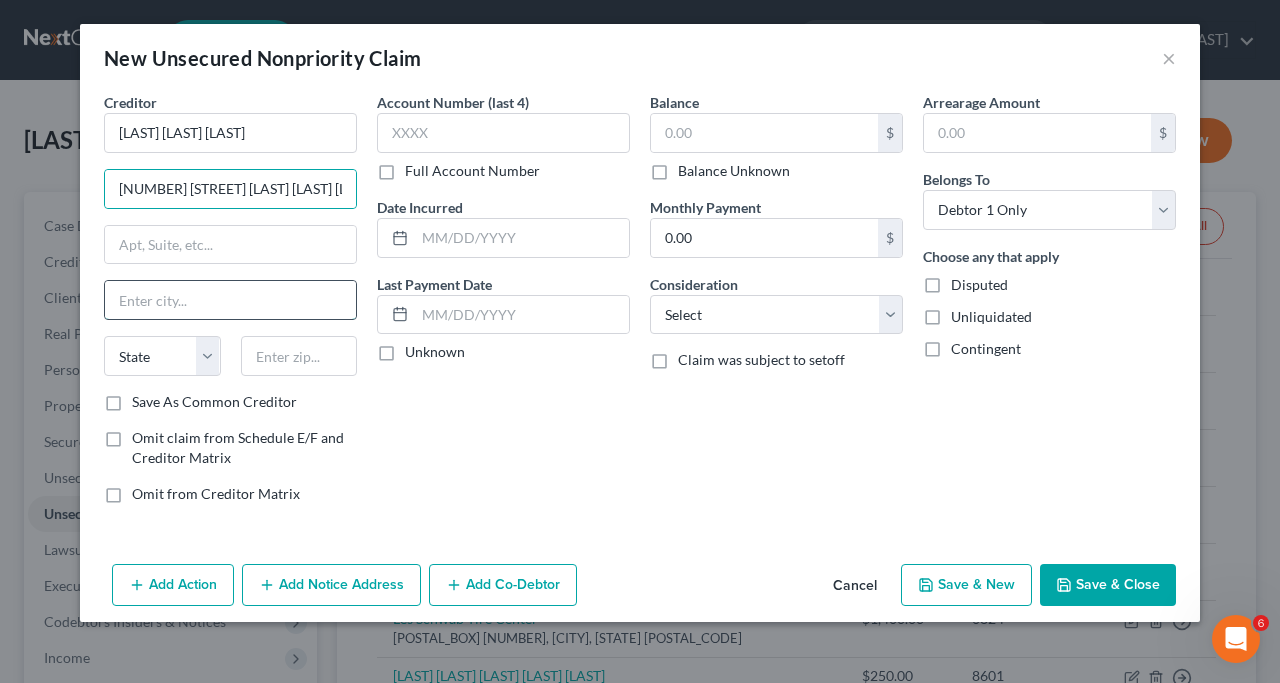click at bounding box center (230, 300) 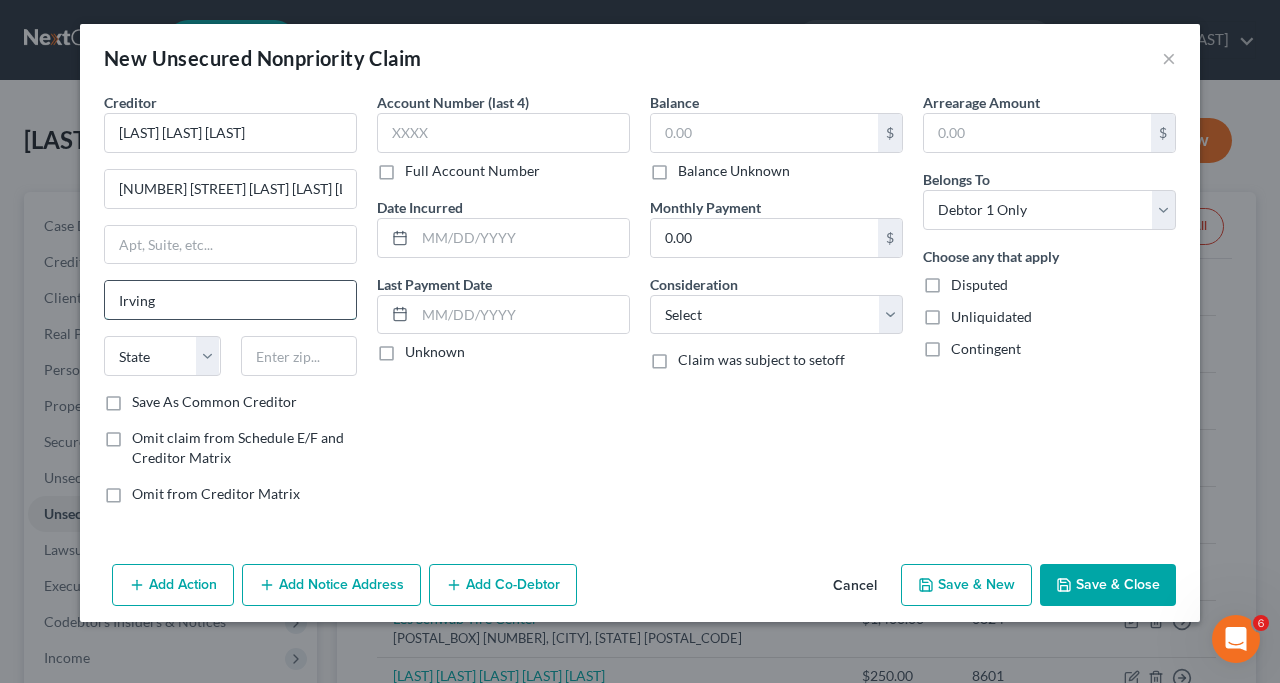 type on "Irving" 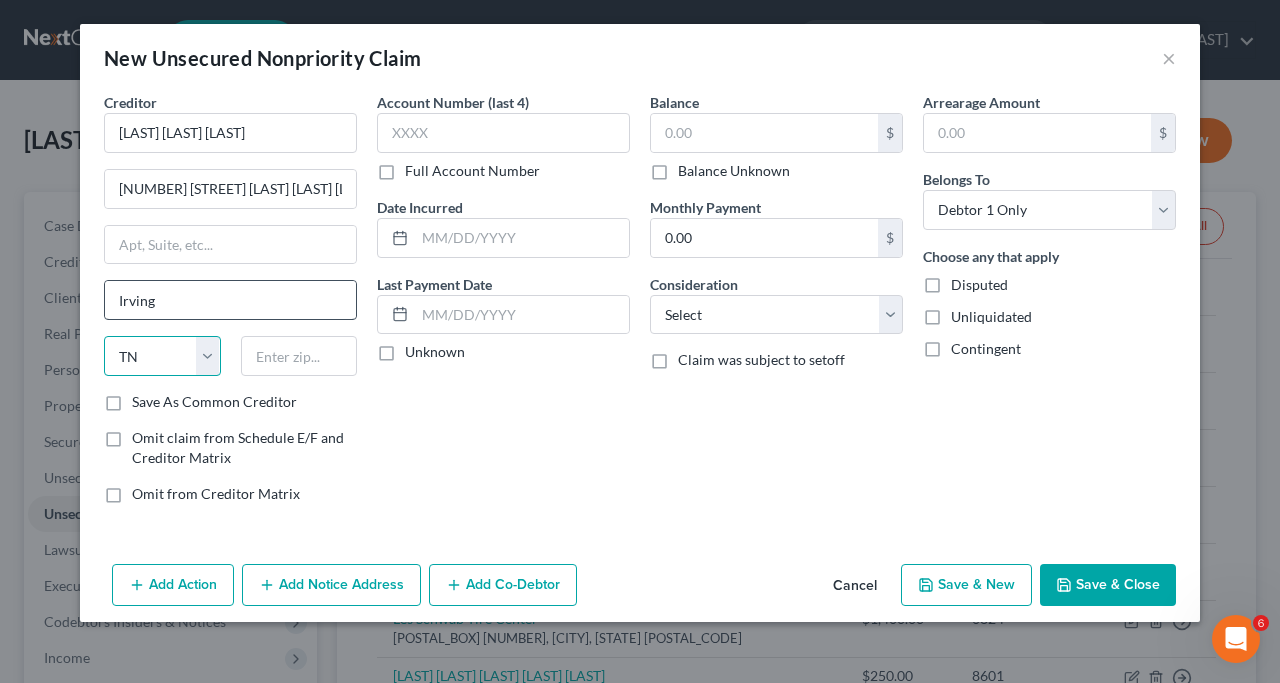 select on "45" 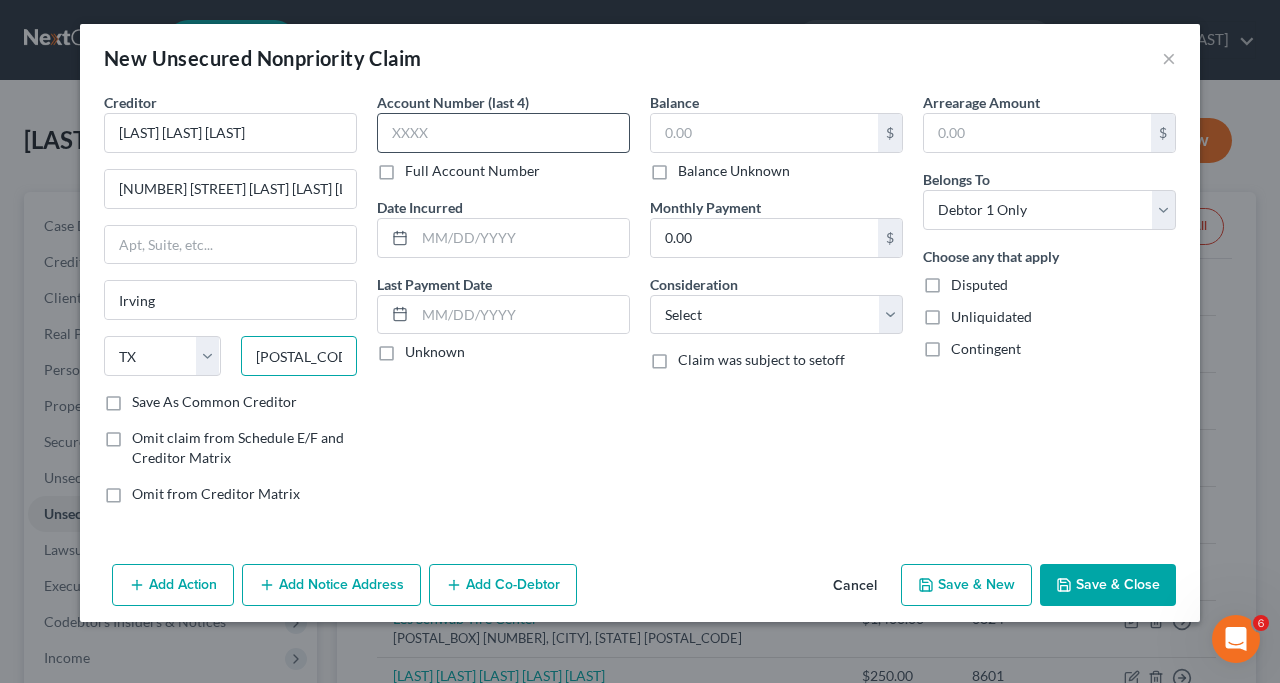 type on "[POSTAL_CODE]" 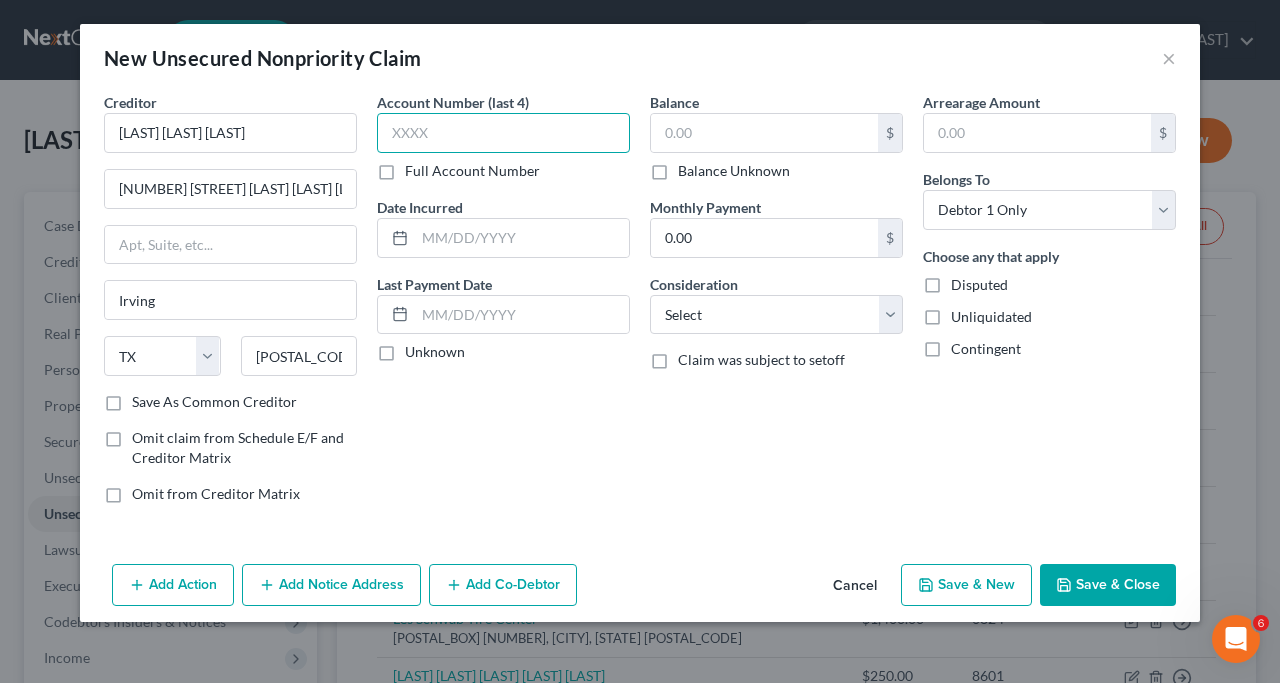click at bounding box center (503, 133) 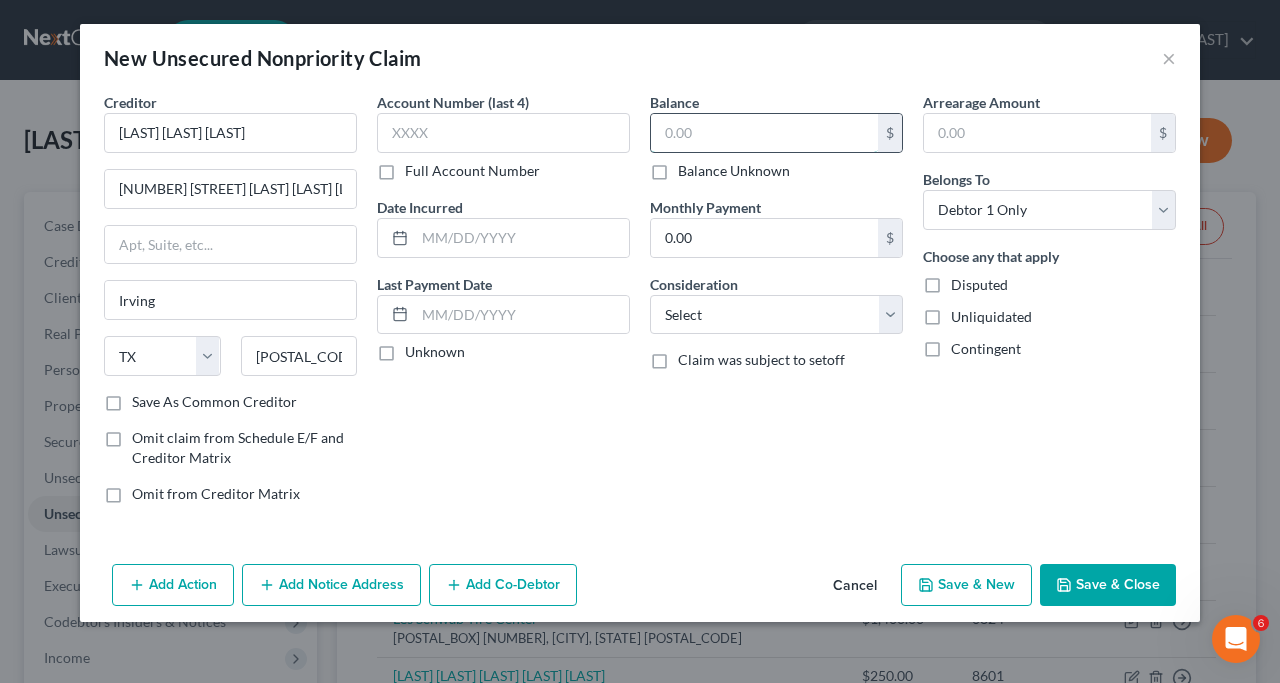click at bounding box center [764, 133] 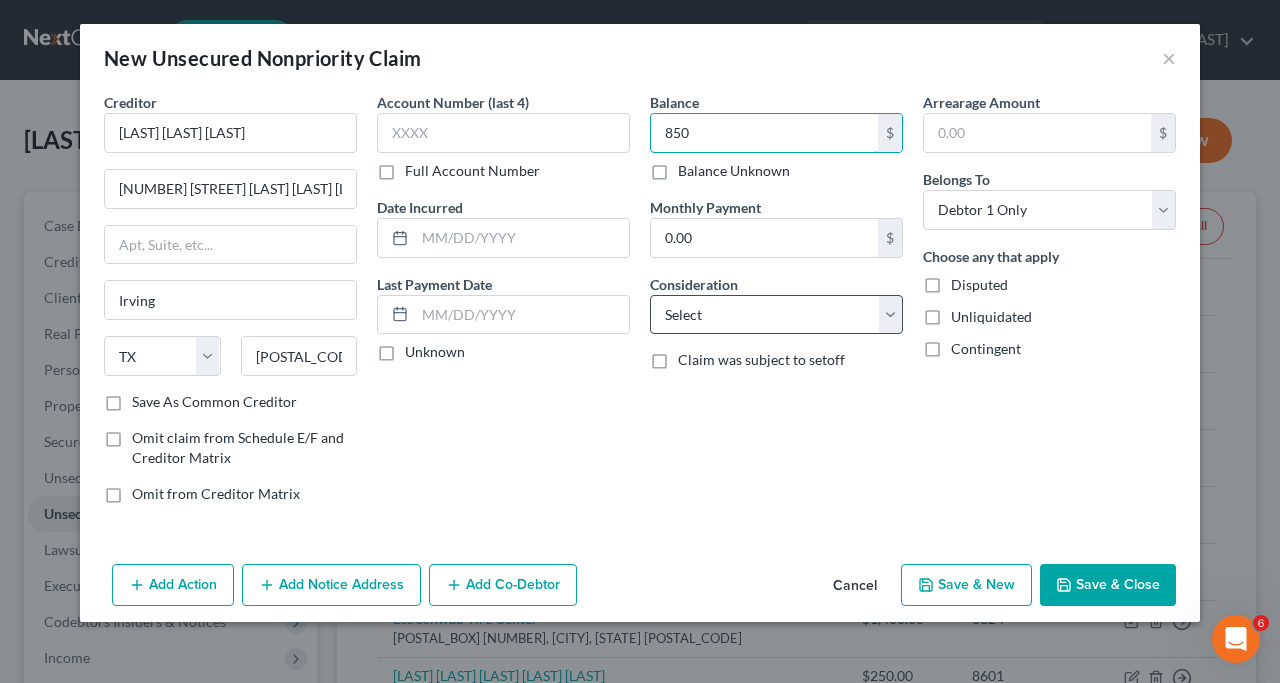 type on "850" 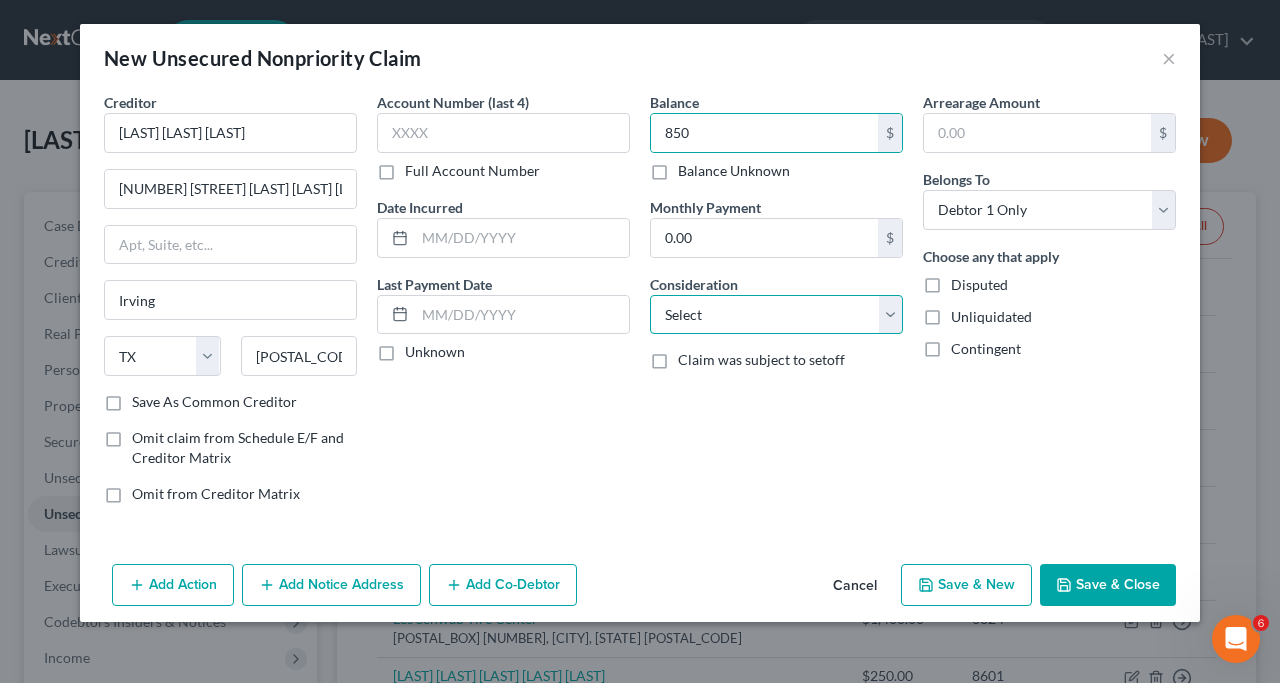 click on "Select Cable / Satellite Services Collection Agency Credit Card Debt Debt Counseling / Attorneys Deficiency Balance Domestic Support Obligations Home / Car Repairs Income Taxes Judgment Liens Medical Services Monies Loaned / Advanced Mortgage Obligation From Divorce Or Separation Obligation To Pensions Other Overdrawn Bank Account Promised To Help Pay Creditors Student Loans Suppliers And Vendors Telephone / Internet Services Utility Services" at bounding box center [776, 315] 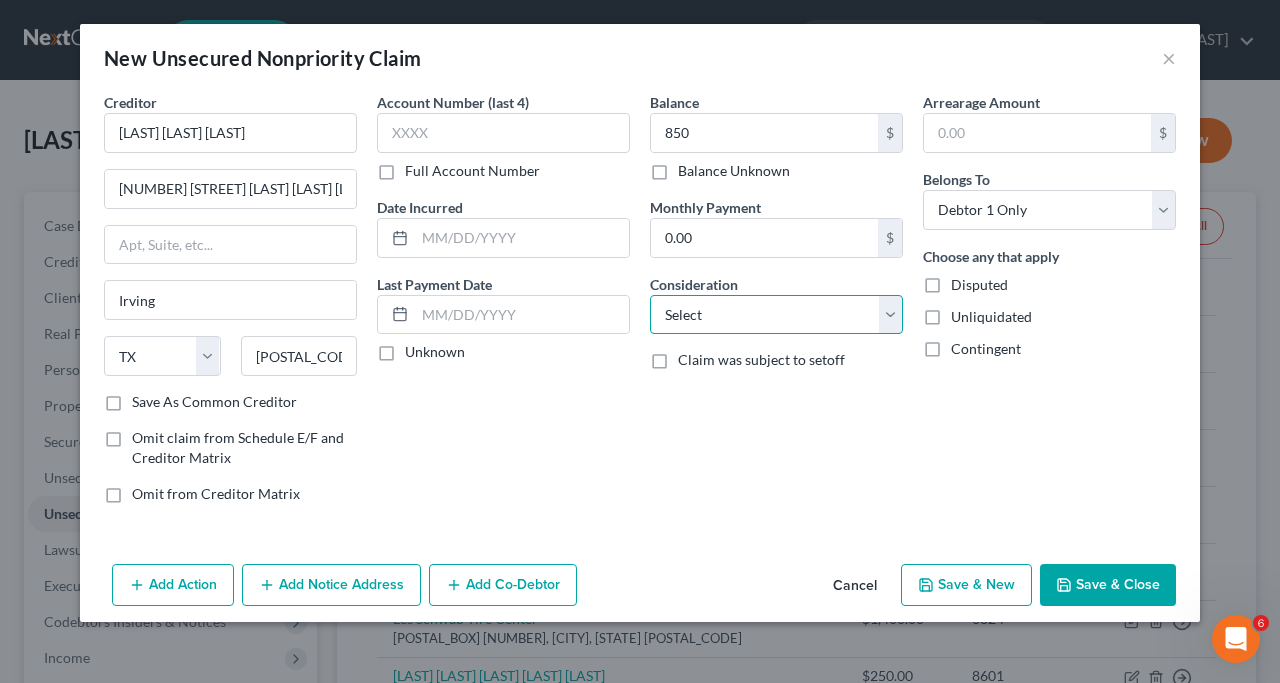 select on "9" 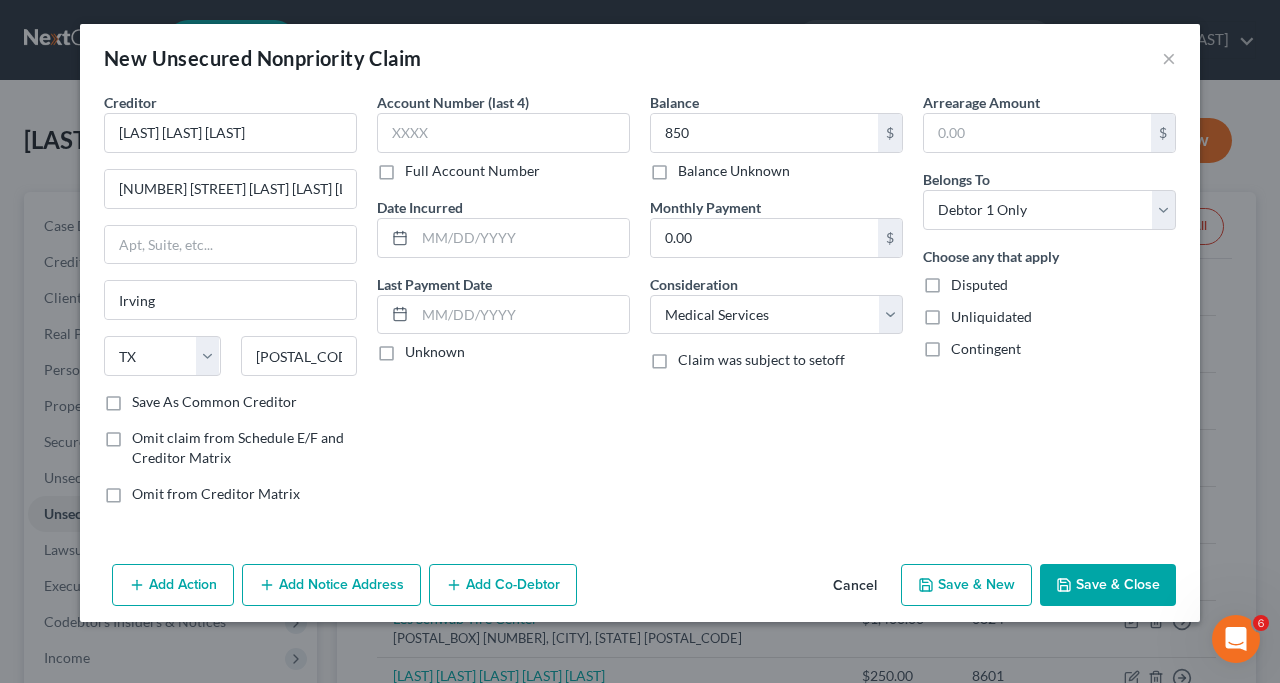 click on "Save & New" at bounding box center [966, 585] 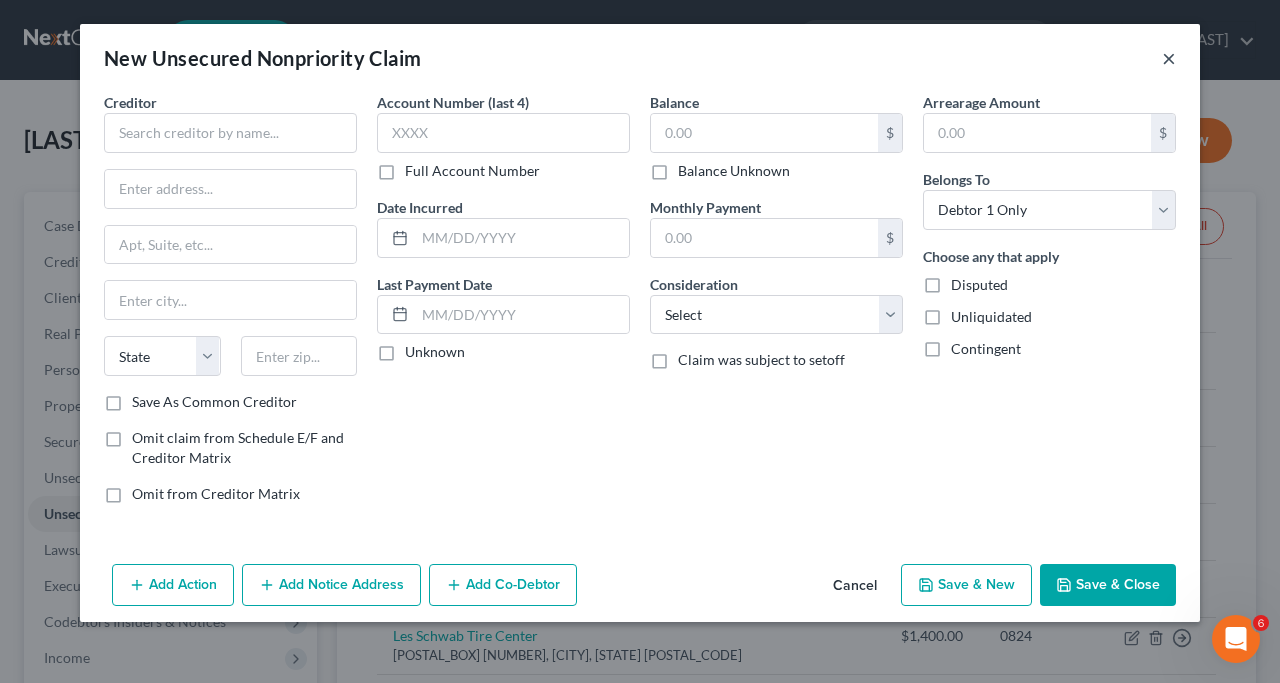 click on "×" at bounding box center (1169, 58) 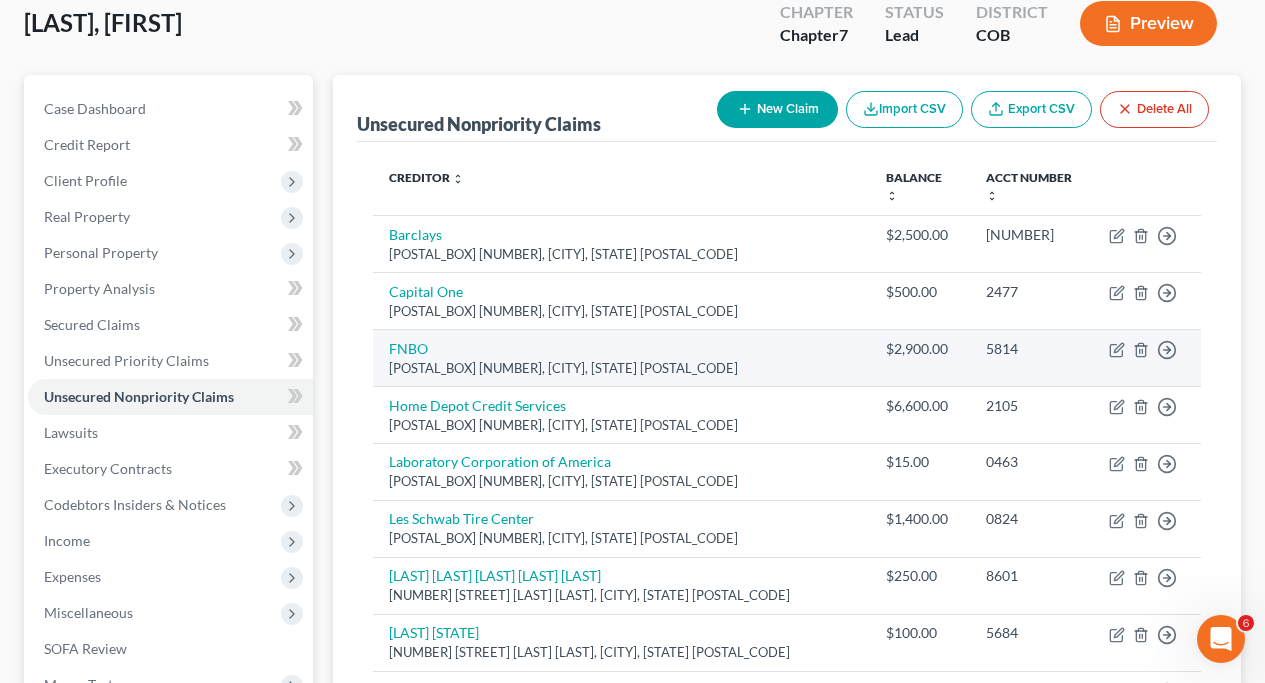 scroll, scrollTop: 128, scrollLeft: 0, axis: vertical 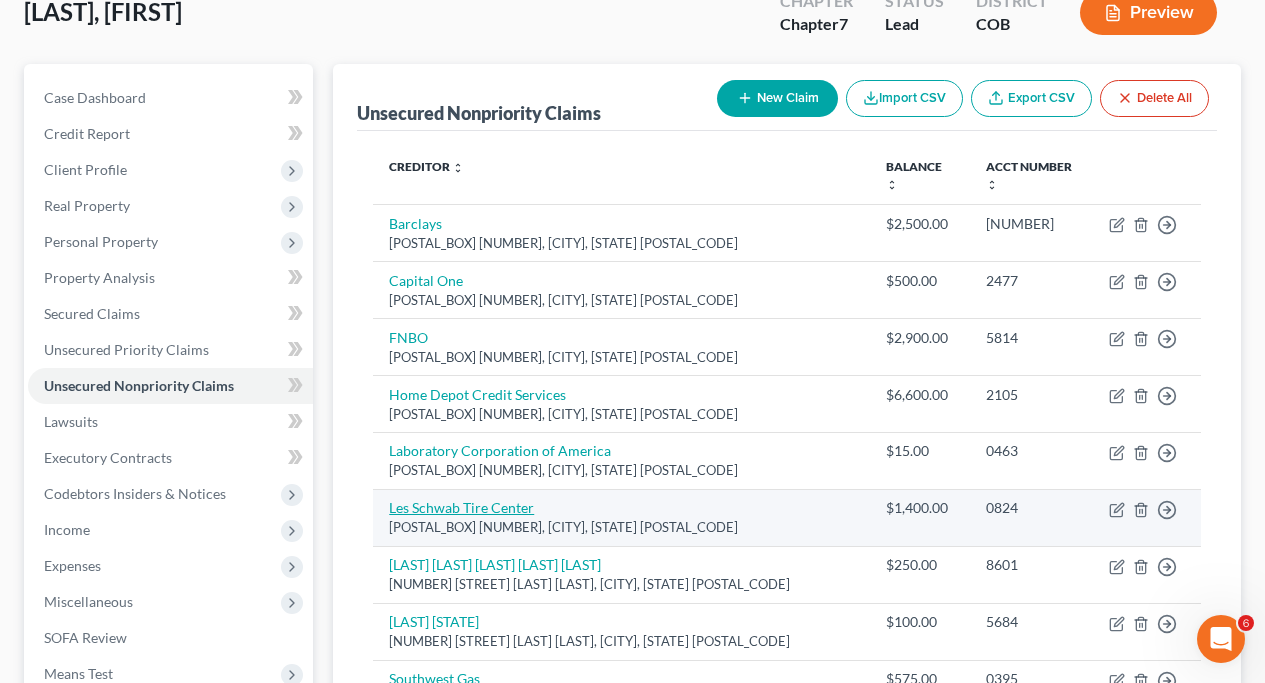 click on "Les Schwab Tire Center" at bounding box center [461, 507] 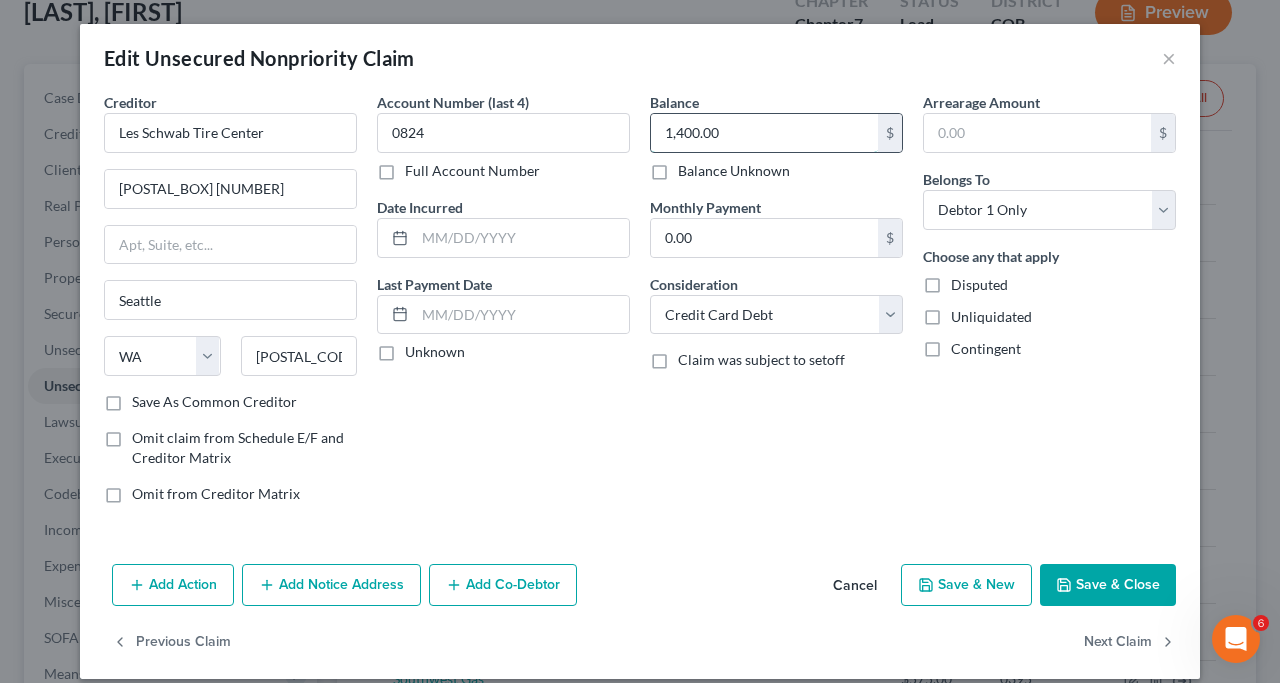 click on "1,400.00" at bounding box center [764, 133] 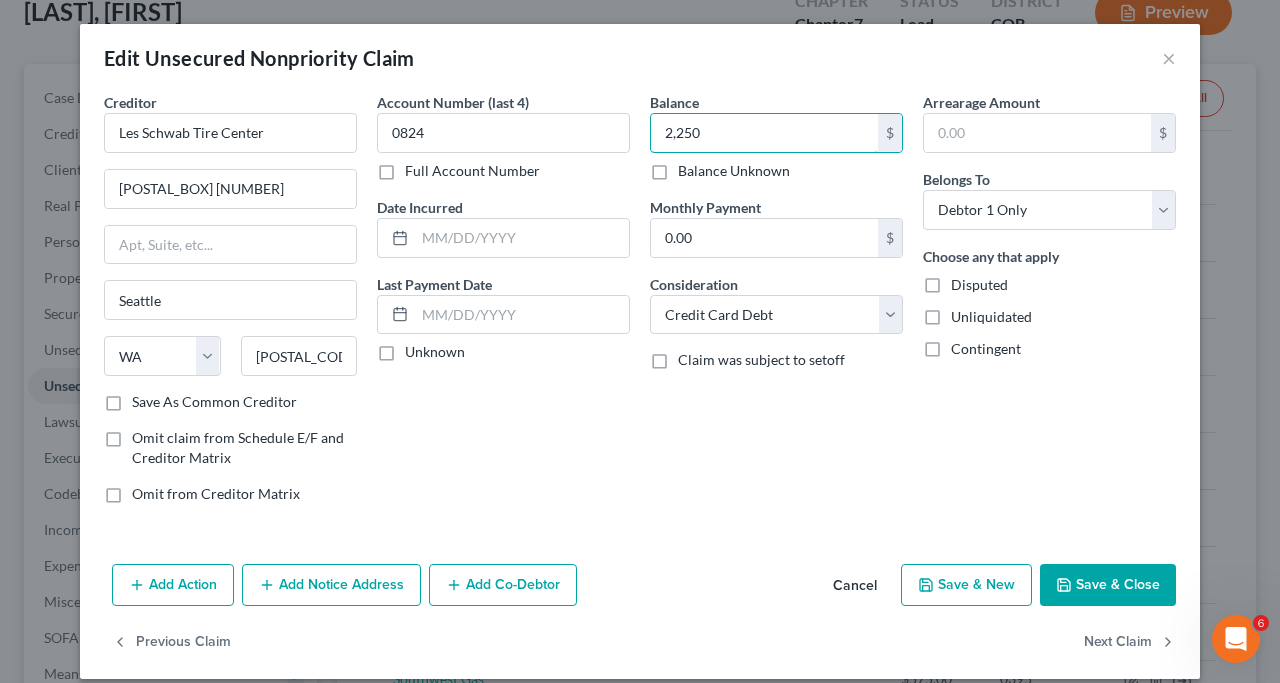 type on "2,250" 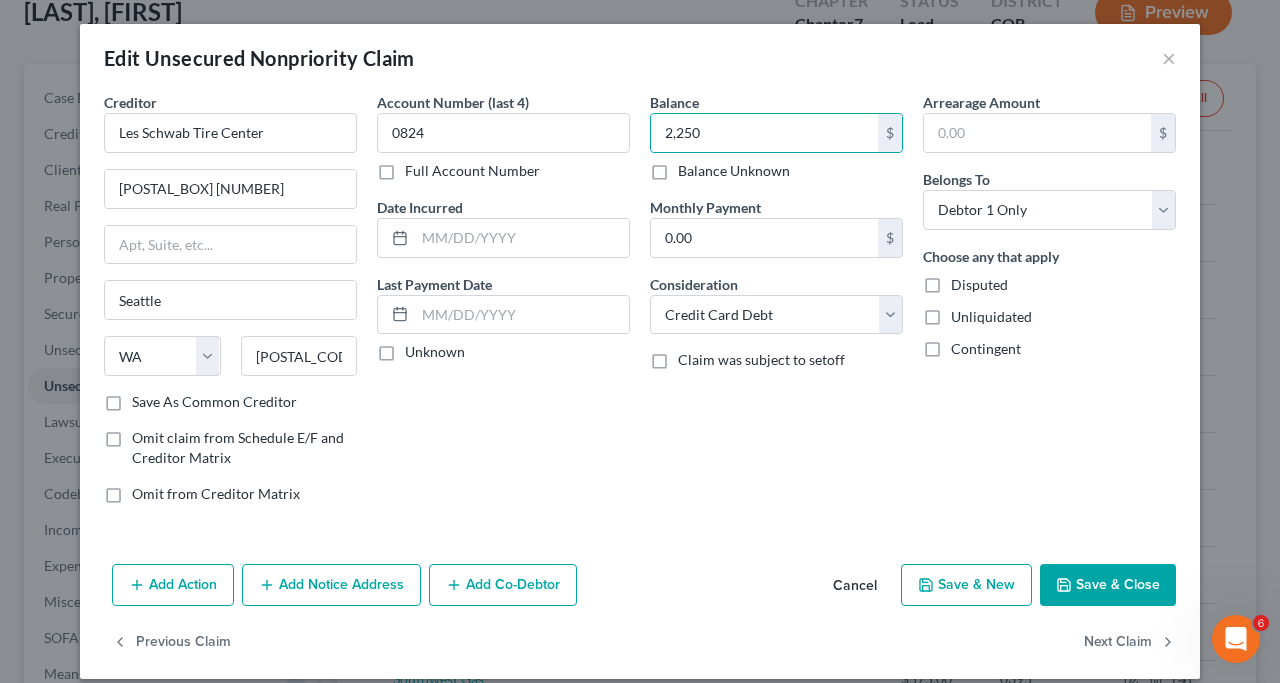 click on "Save & Close" at bounding box center (1108, 585) 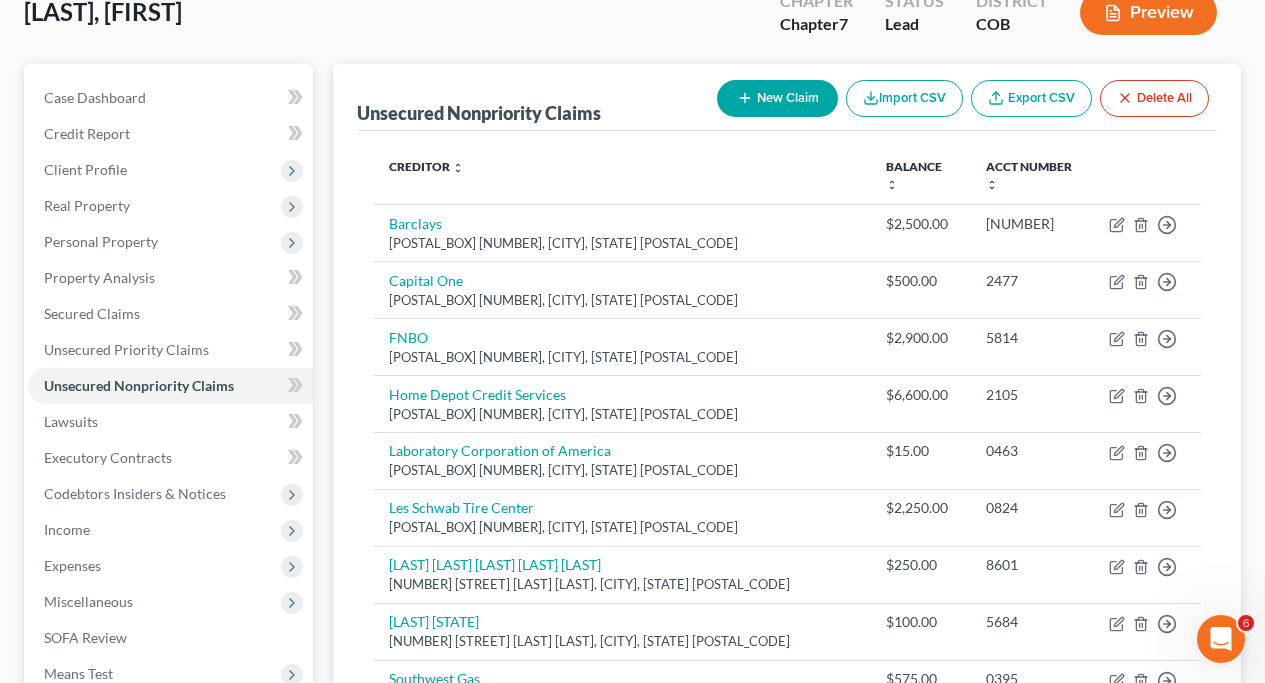 click on "New Claim" at bounding box center [777, 98] 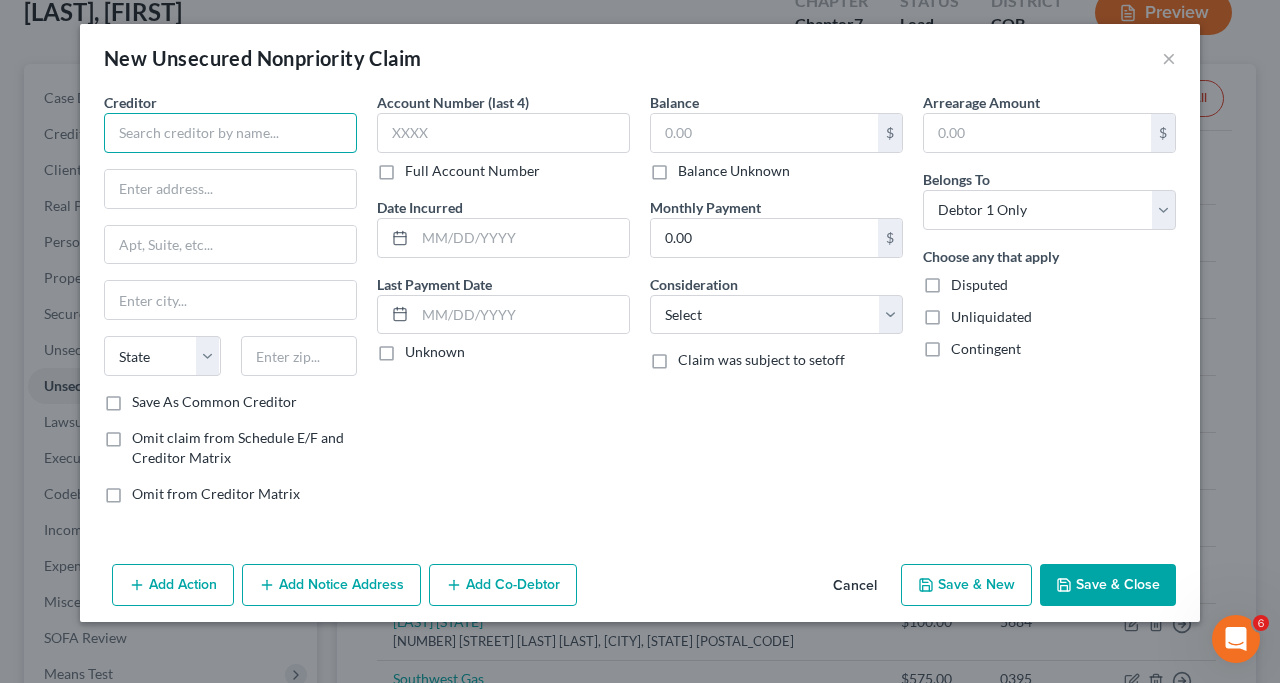 click at bounding box center (230, 133) 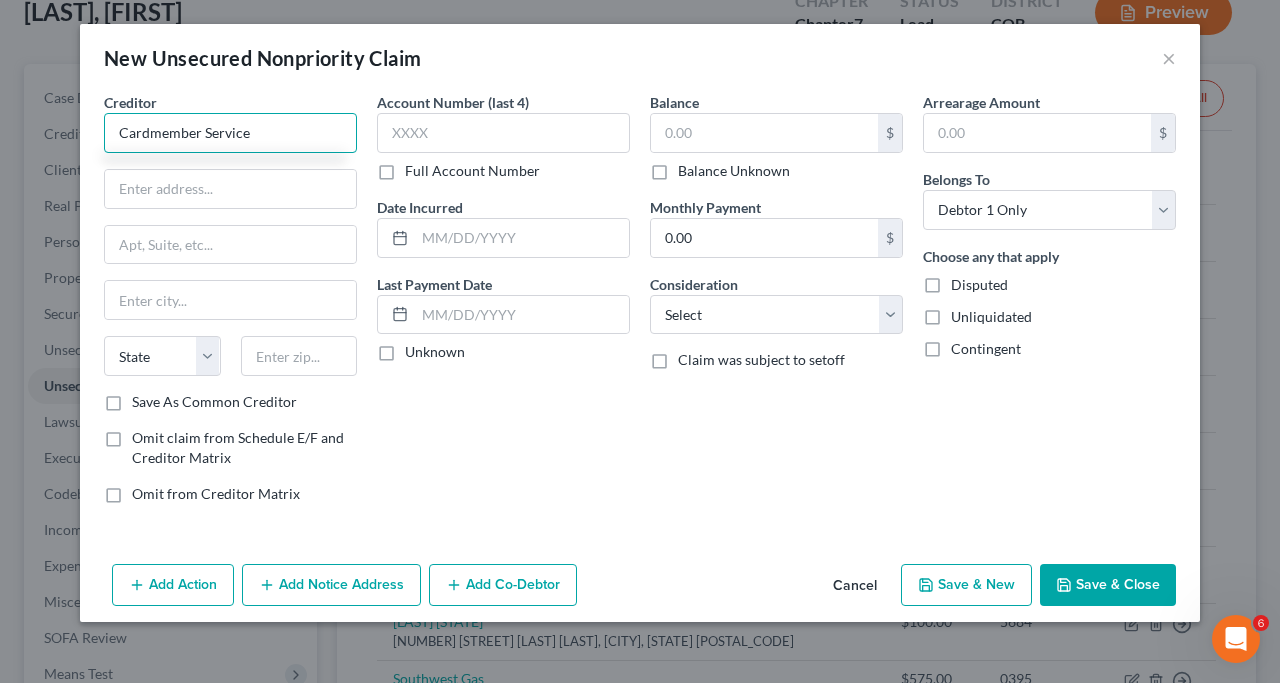 type on "Cardmember Service" 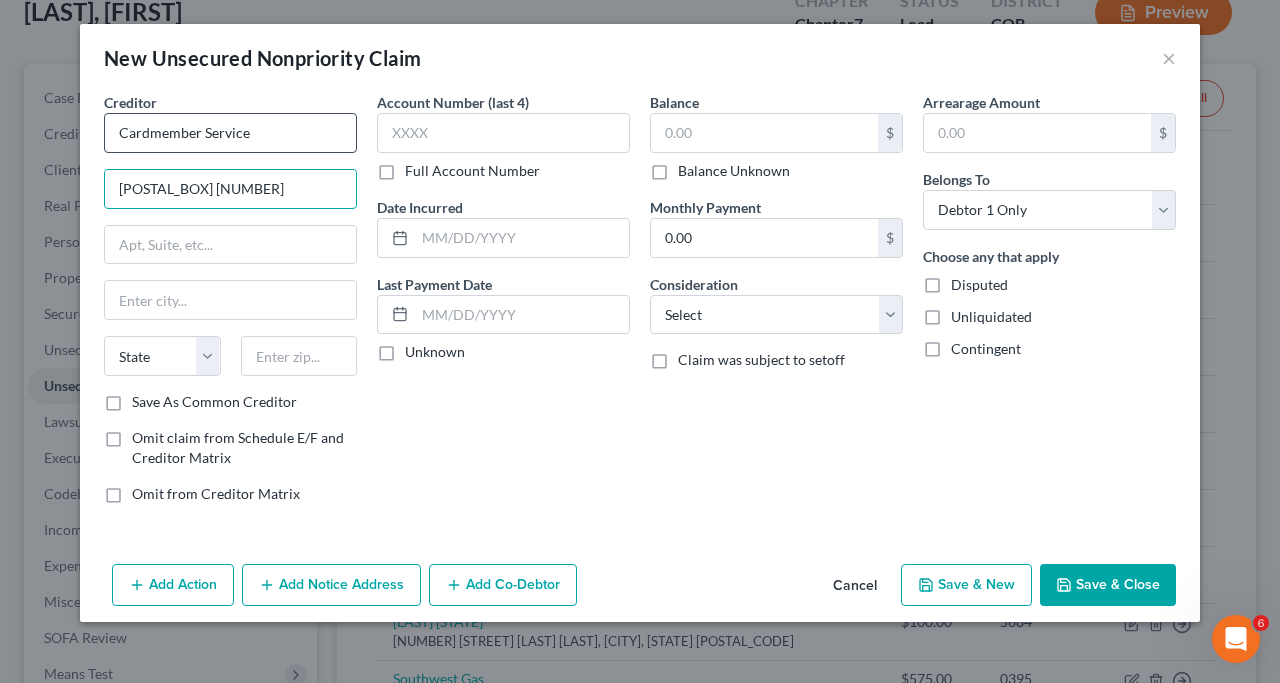 type on "[POSTAL_BOX] [NUMBER]" 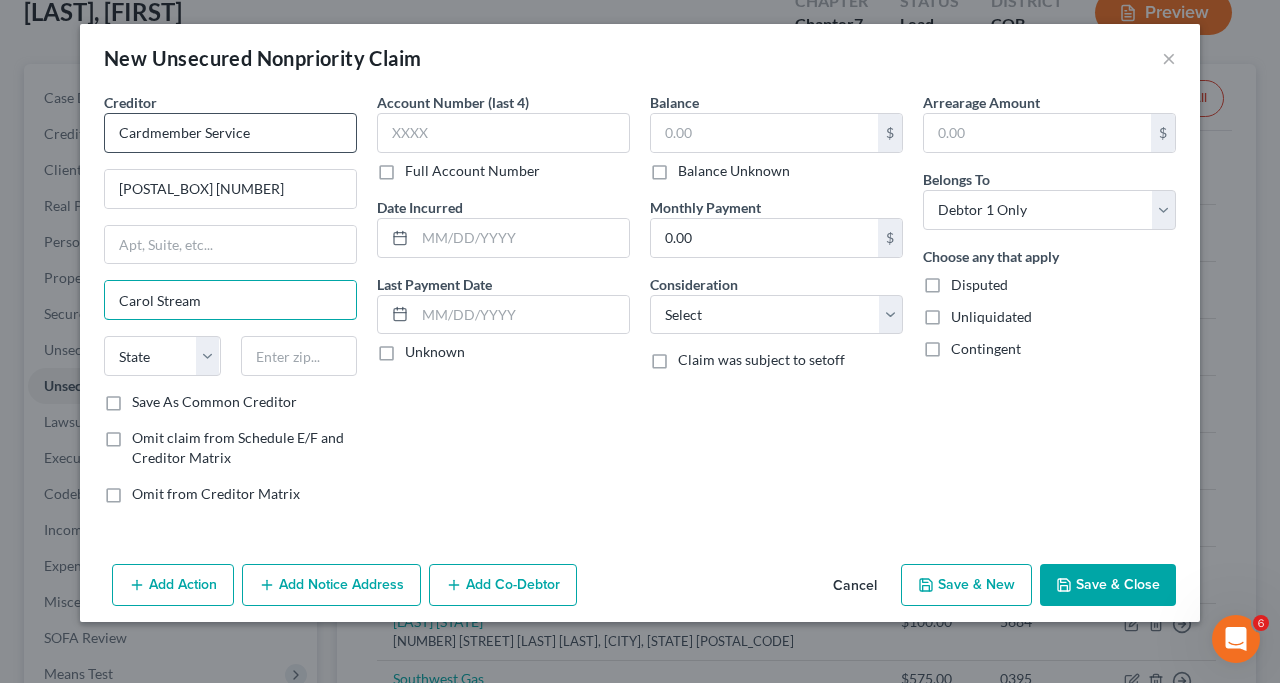 type on "Carol Stream" 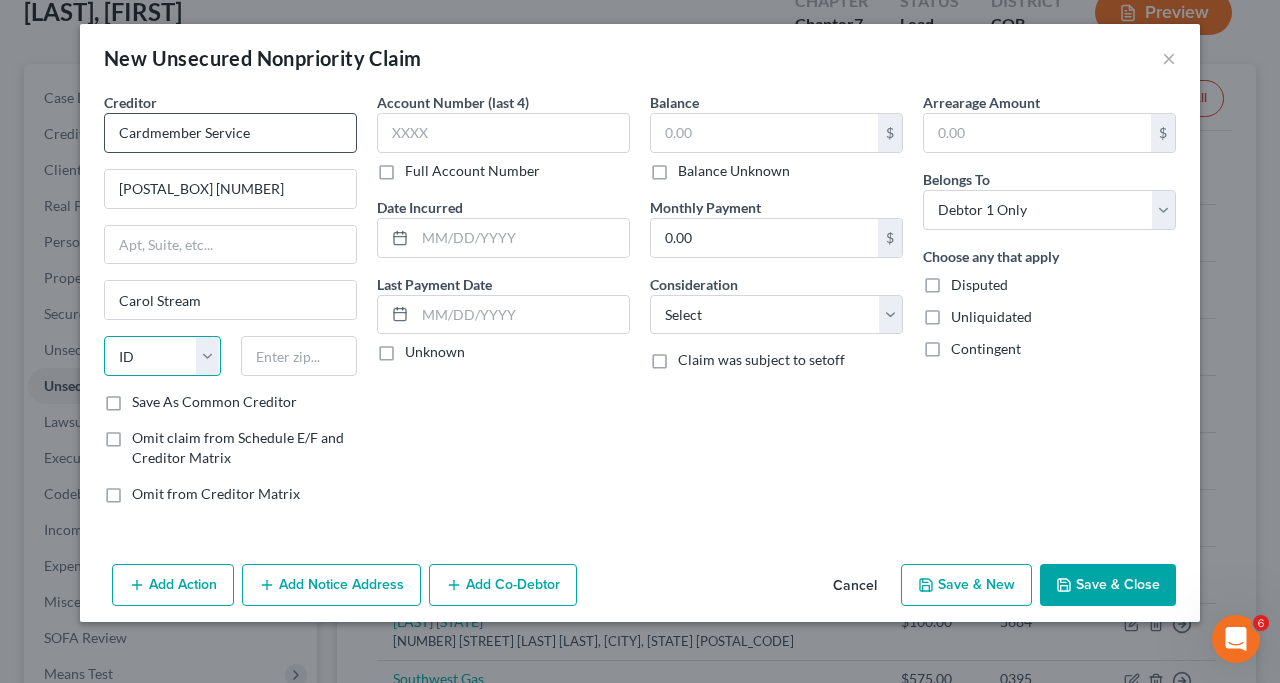 select on "14" 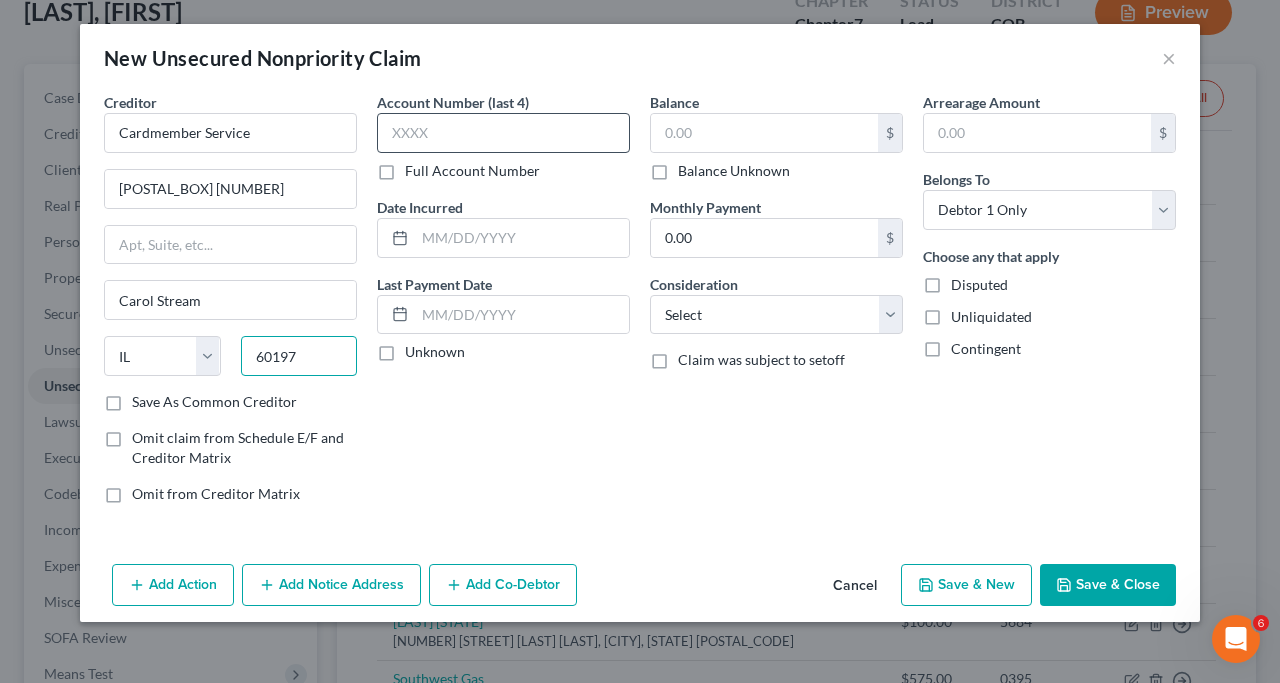 type on "60197" 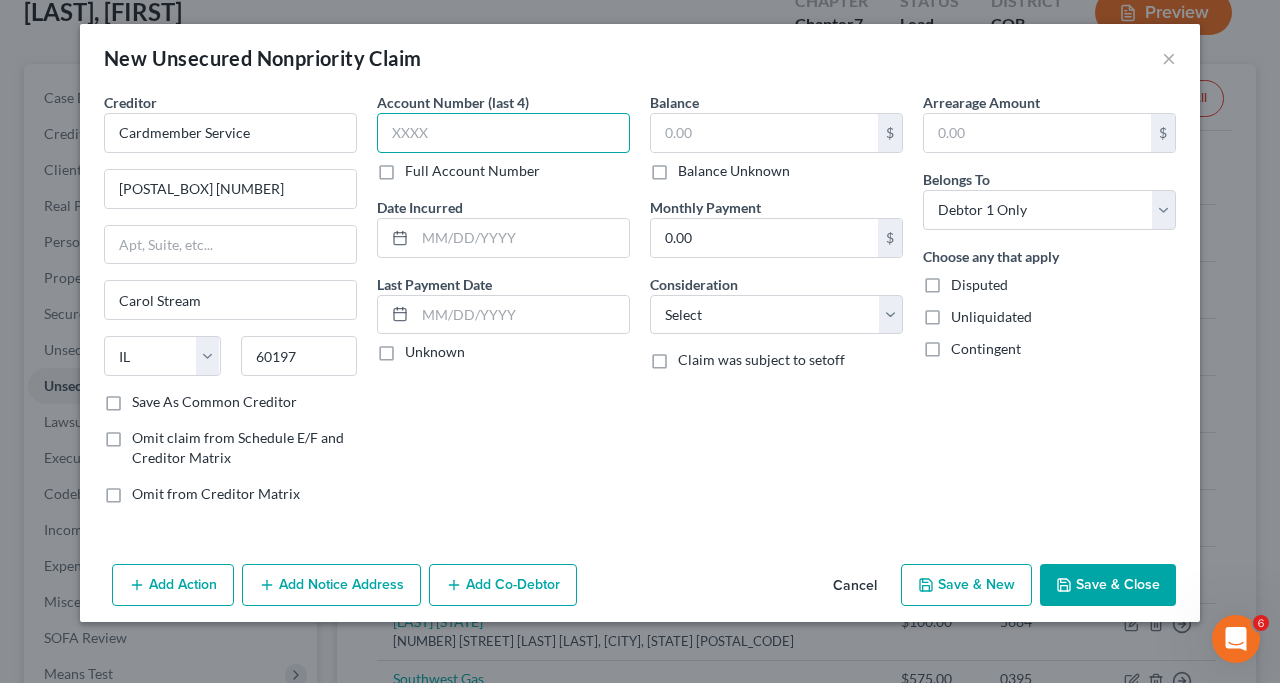 click at bounding box center [503, 133] 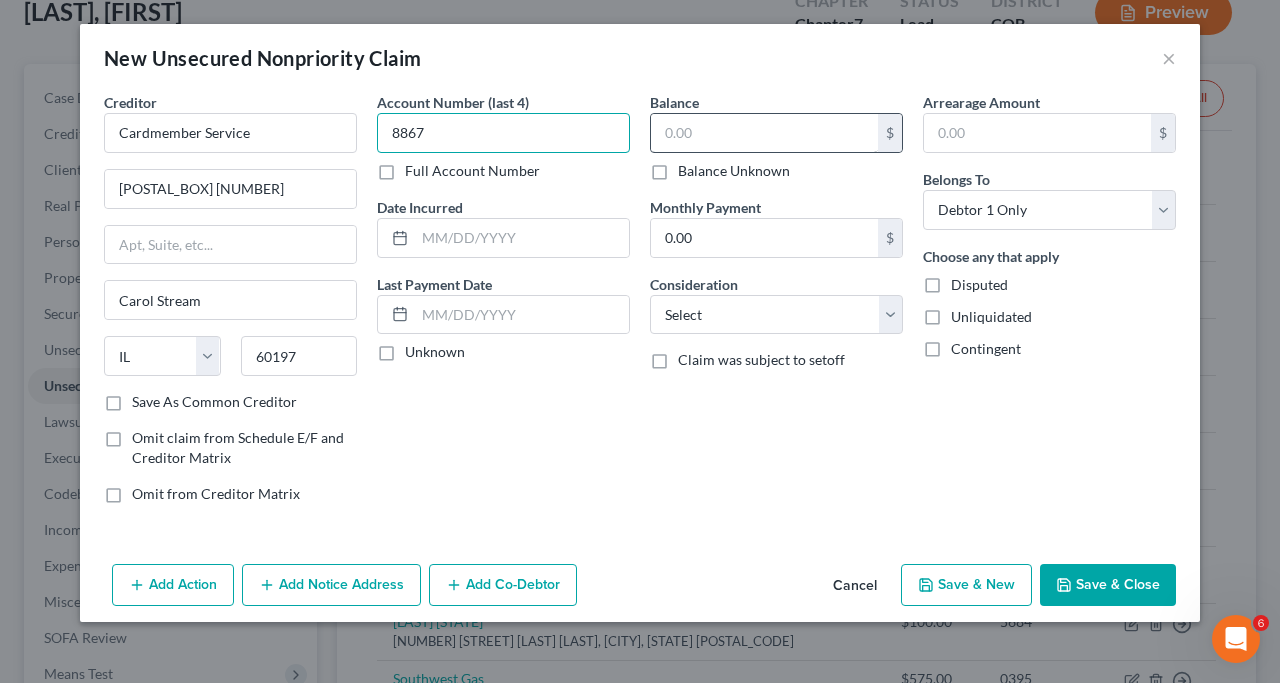 type on "8867" 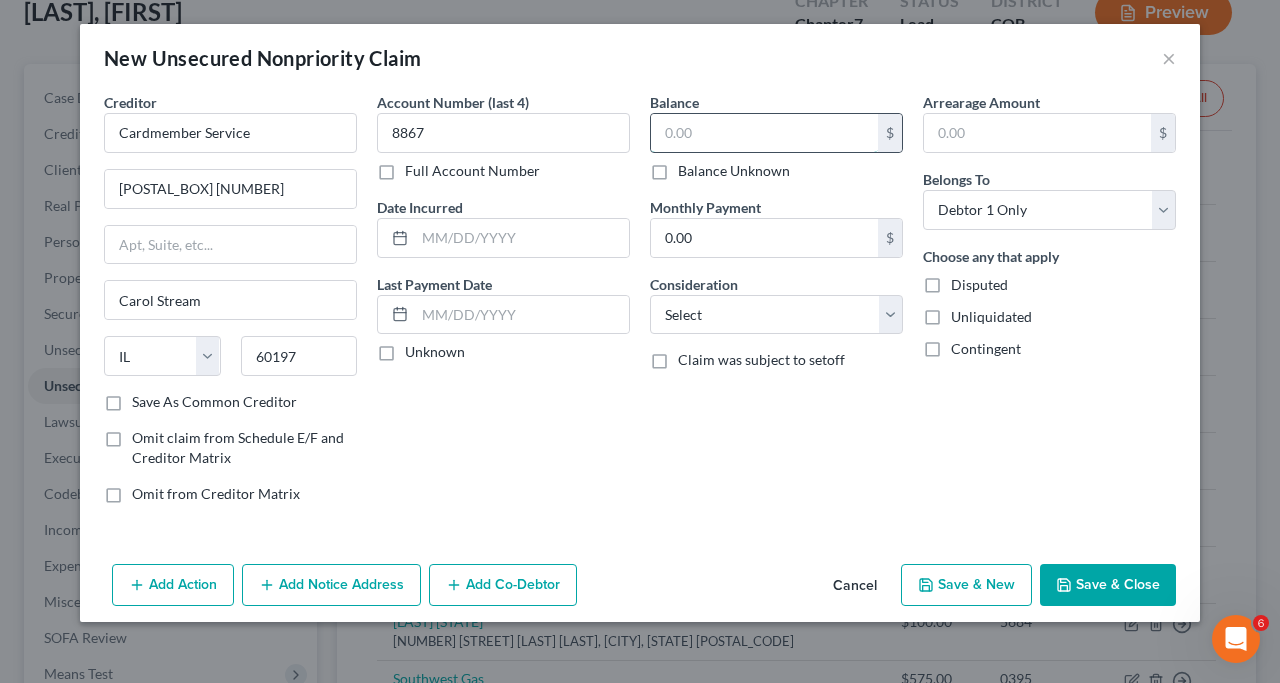 click at bounding box center (764, 133) 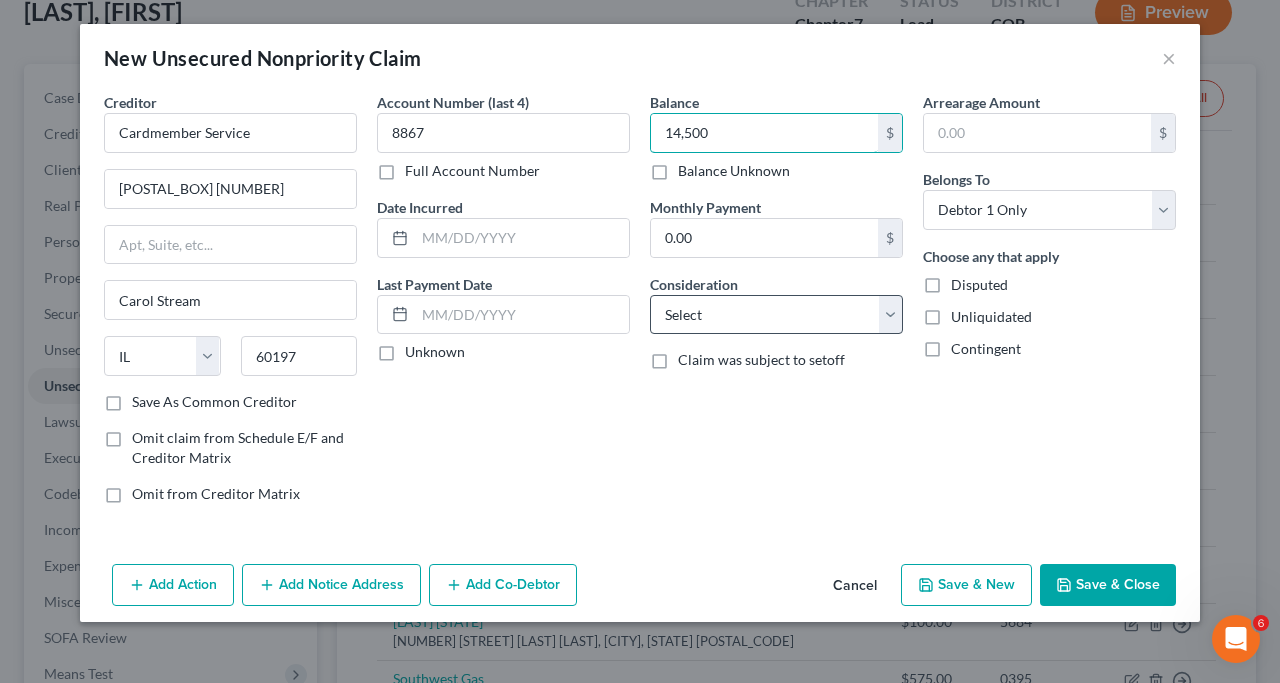 type on "14,500" 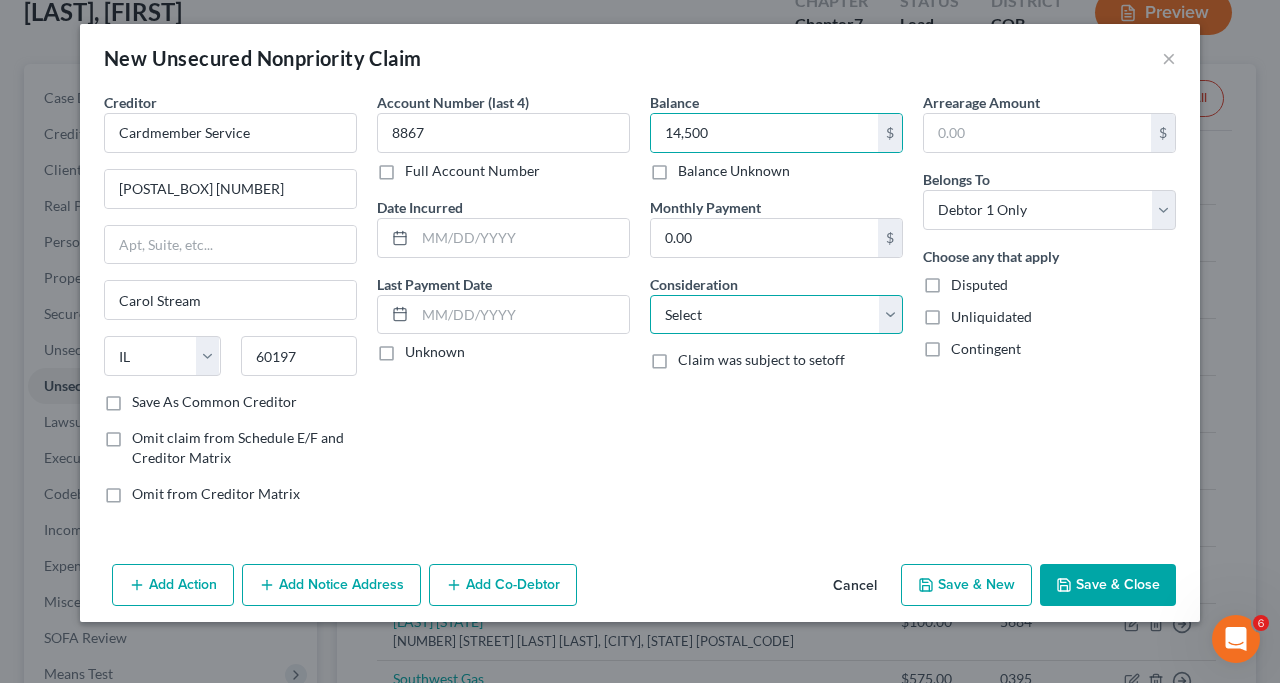 click on "Select Cable / Satellite Services Collection Agency Credit Card Debt Debt Counseling / Attorneys Deficiency Balance Domestic Support Obligations Home / Car Repairs Income Taxes Judgment Liens Medical Services Monies Loaned / Advanced Mortgage Obligation From Divorce Or Separation Obligation To Pensions Other Overdrawn Bank Account Promised To Help Pay Creditors Student Loans Suppliers And Vendors Telephone / Internet Services Utility Services" at bounding box center [776, 315] 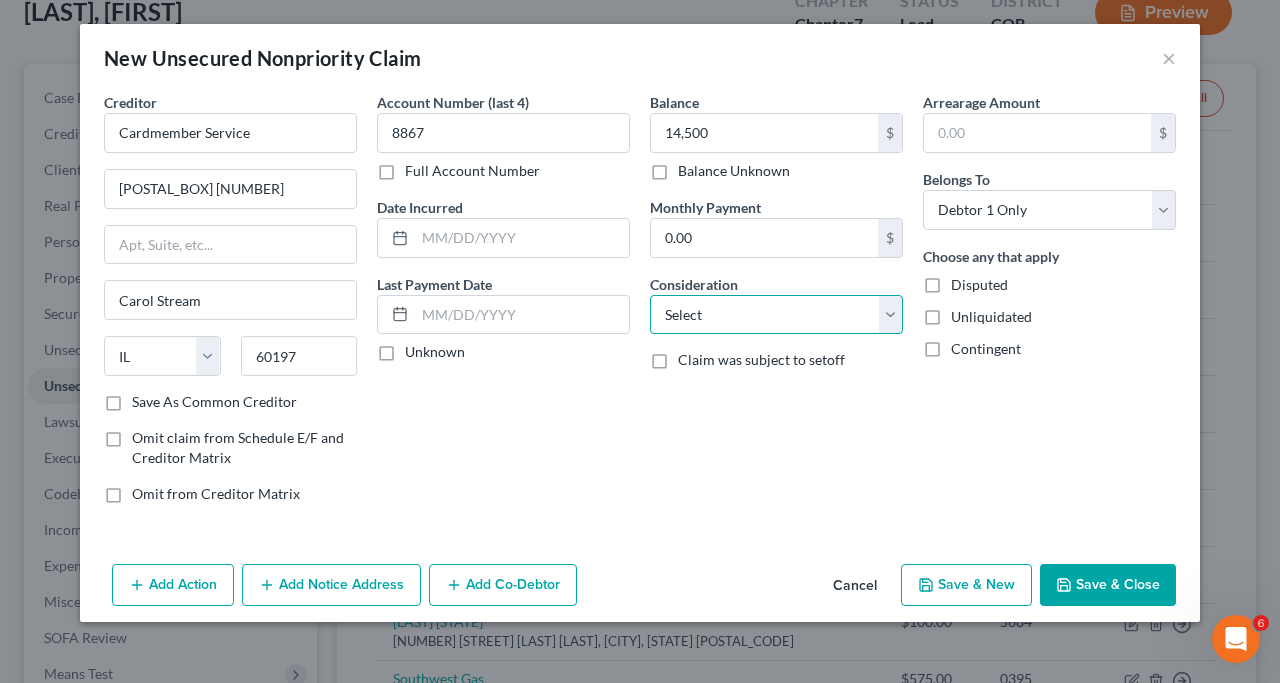 select on "2" 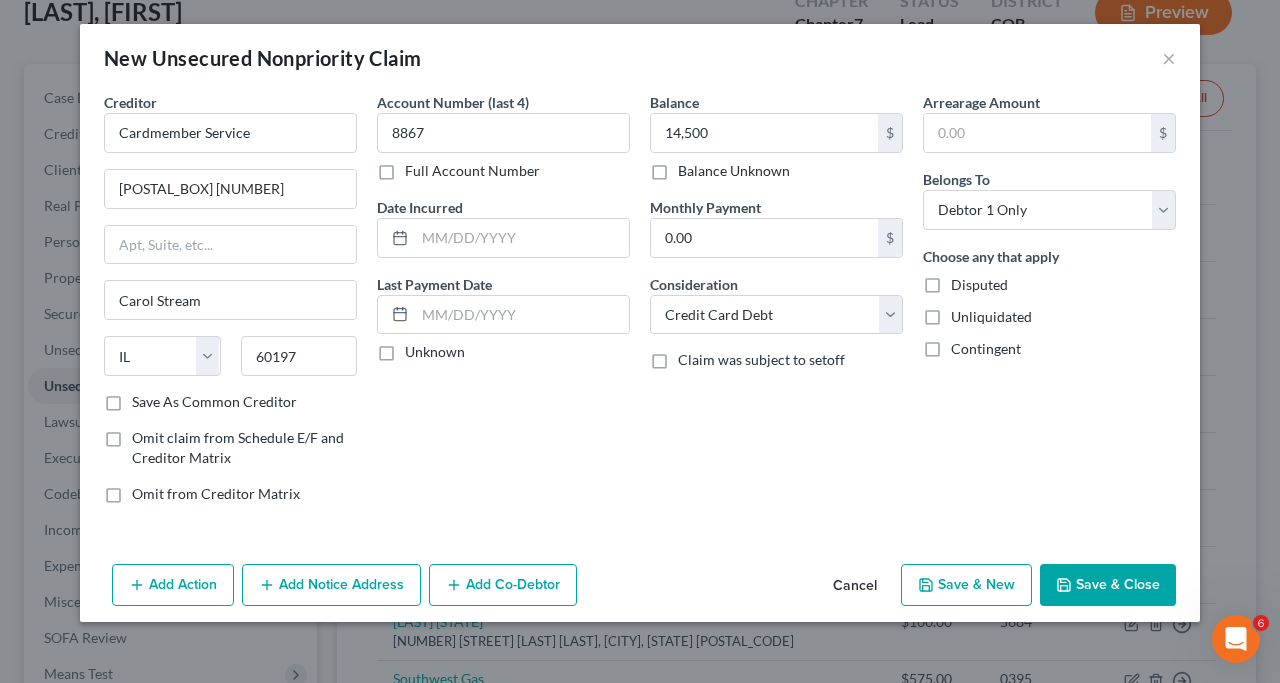click on "Save & Close" at bounding box center (1108, 585) 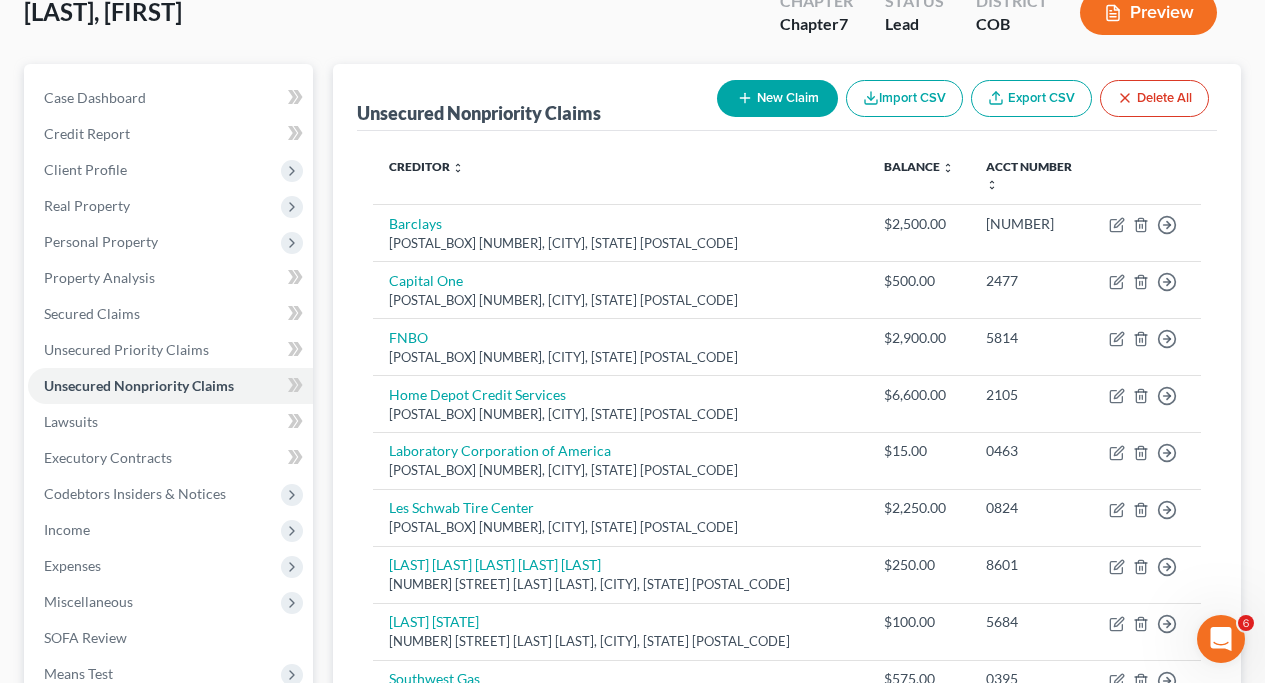 click on "New Claim" at bounding box center [777, 98] 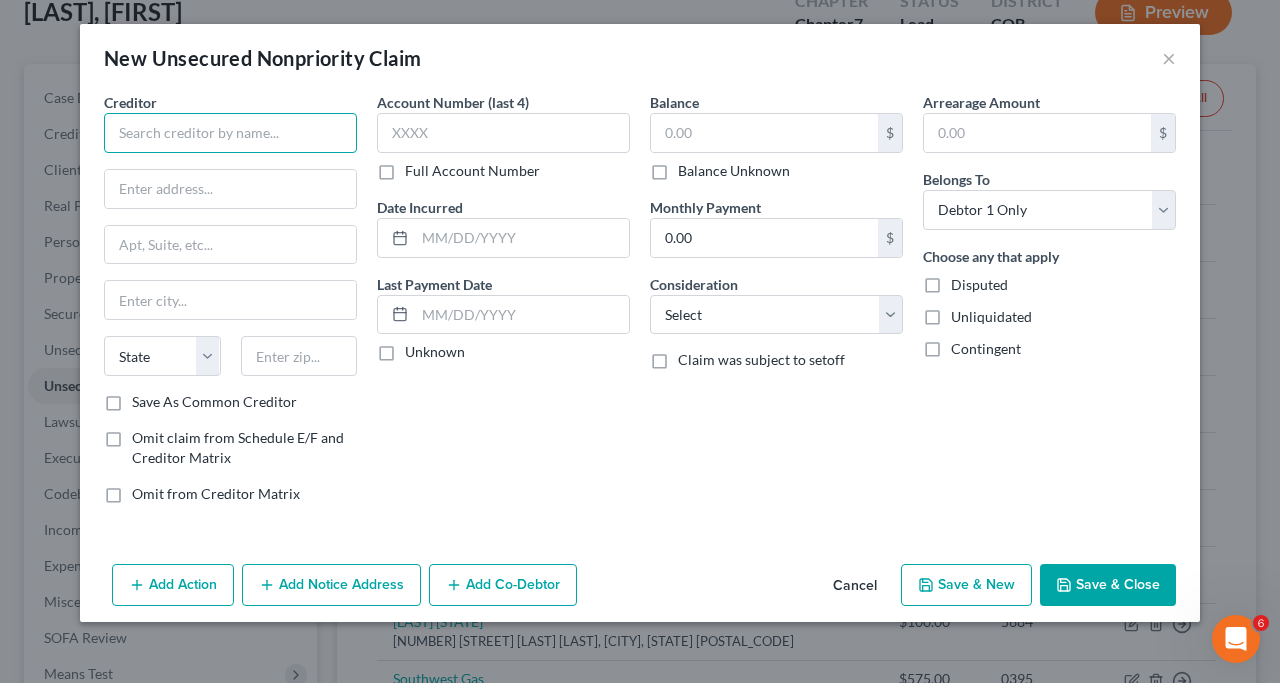 drag, startPoint x: 250, startPoint y: 123, endPoint x: 267, endPoint y: 117, distance: 18.027756 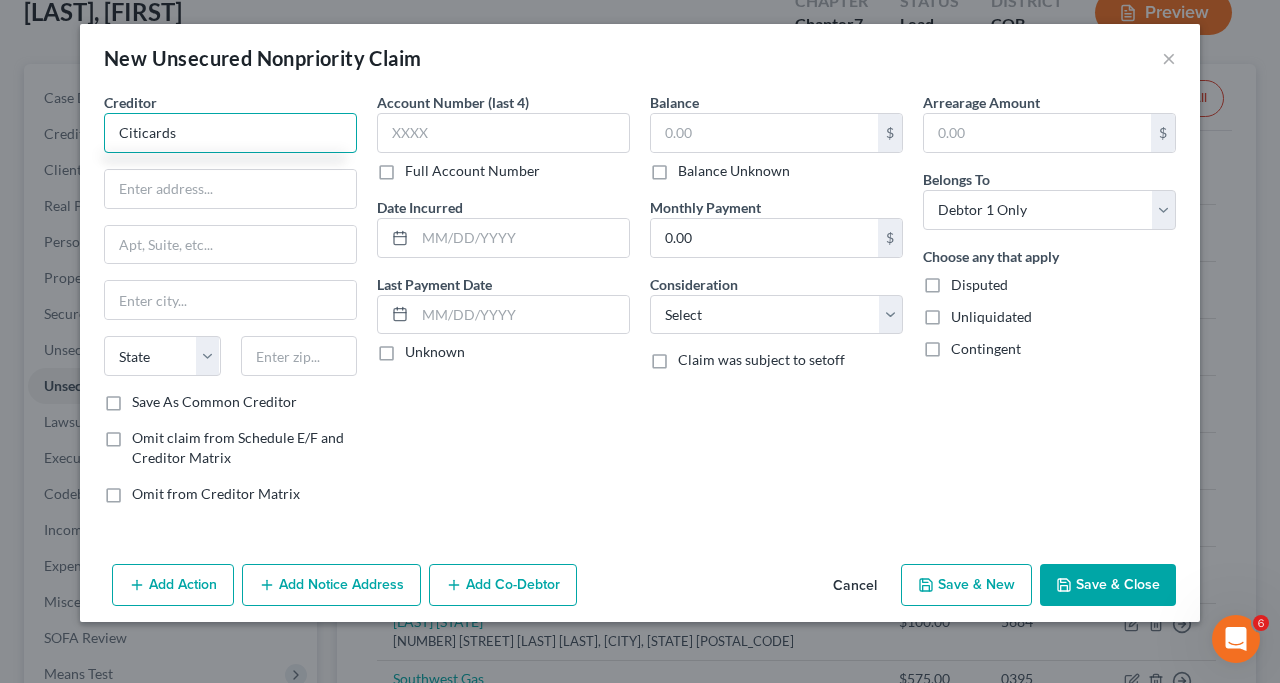 type on "Citicards" 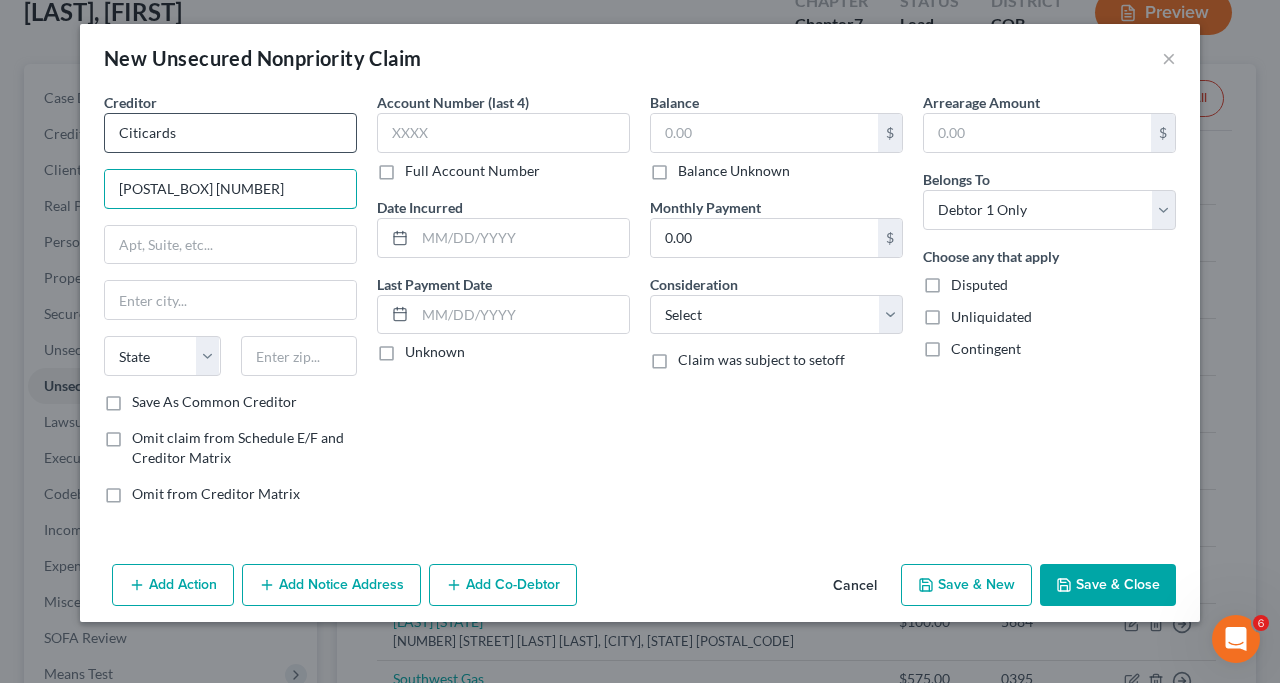 type on "[POSTAL_BOX] [NUMBER]" 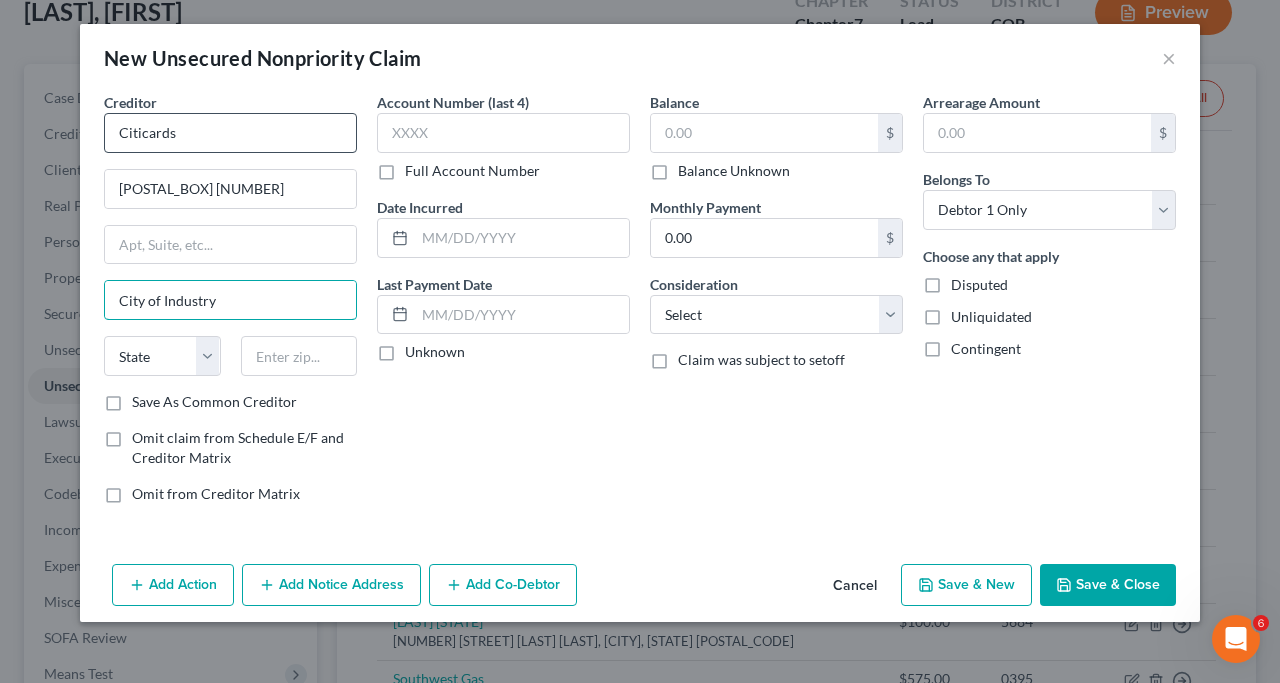 type on "City of Industry" 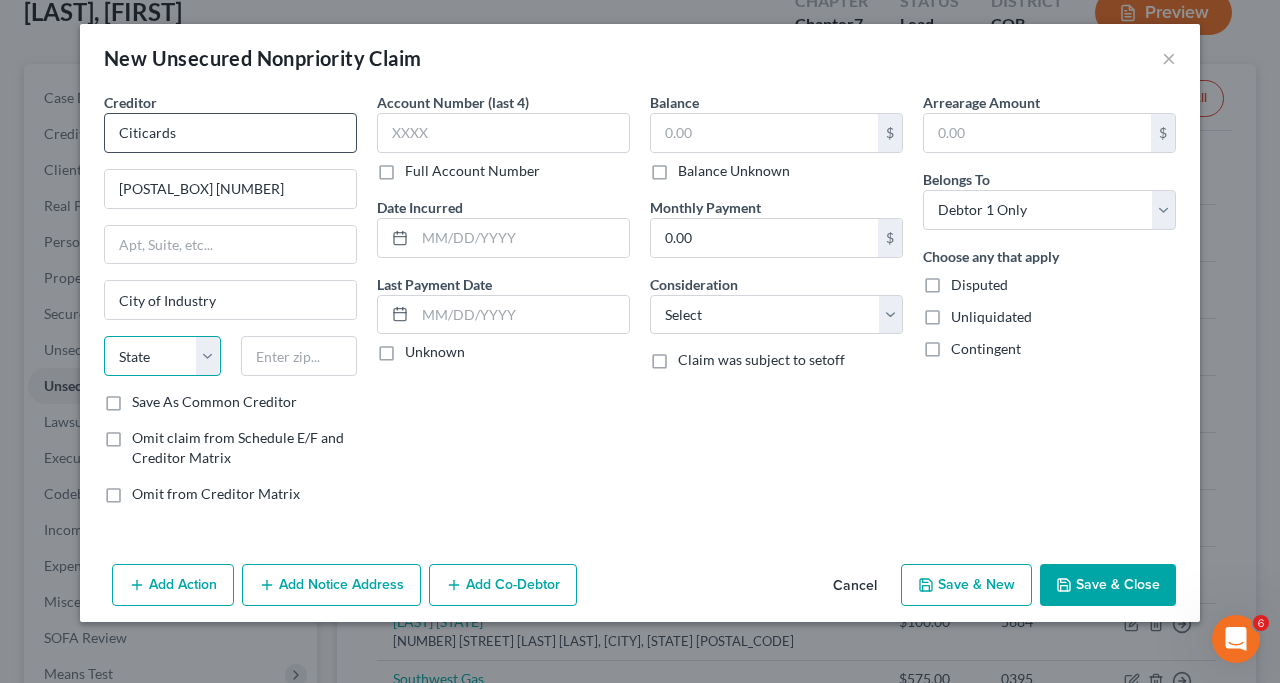 select on "4" 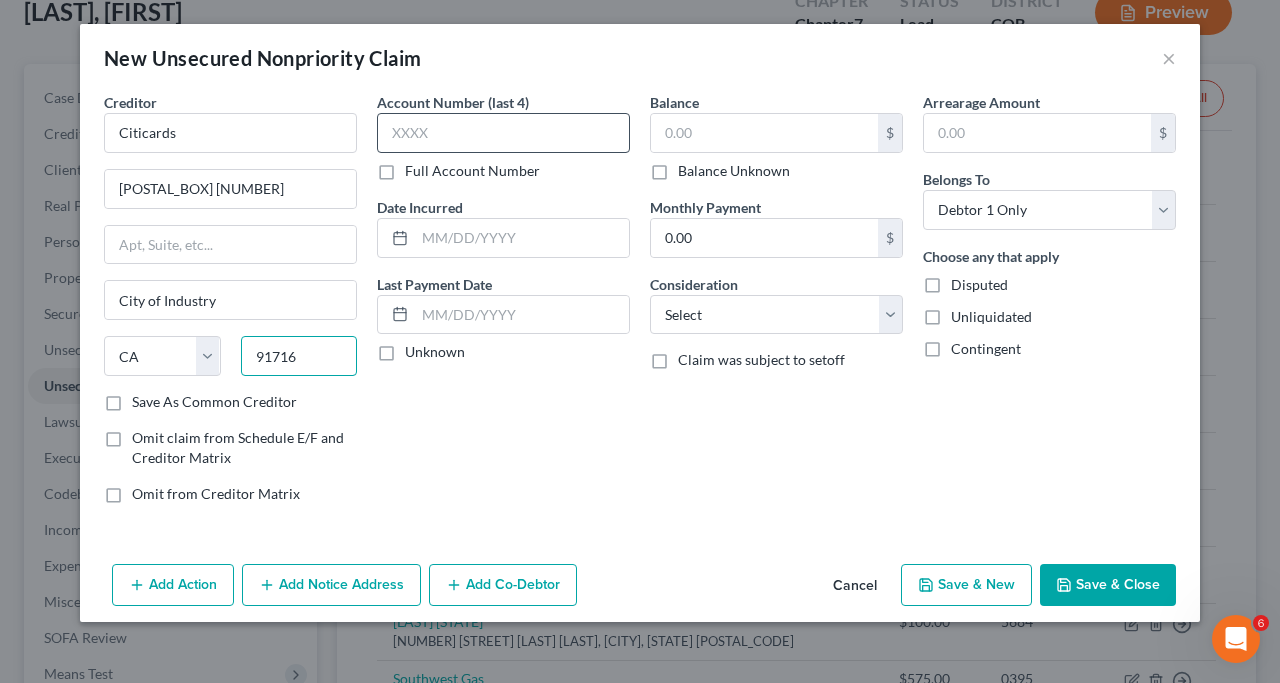 type on "91716" 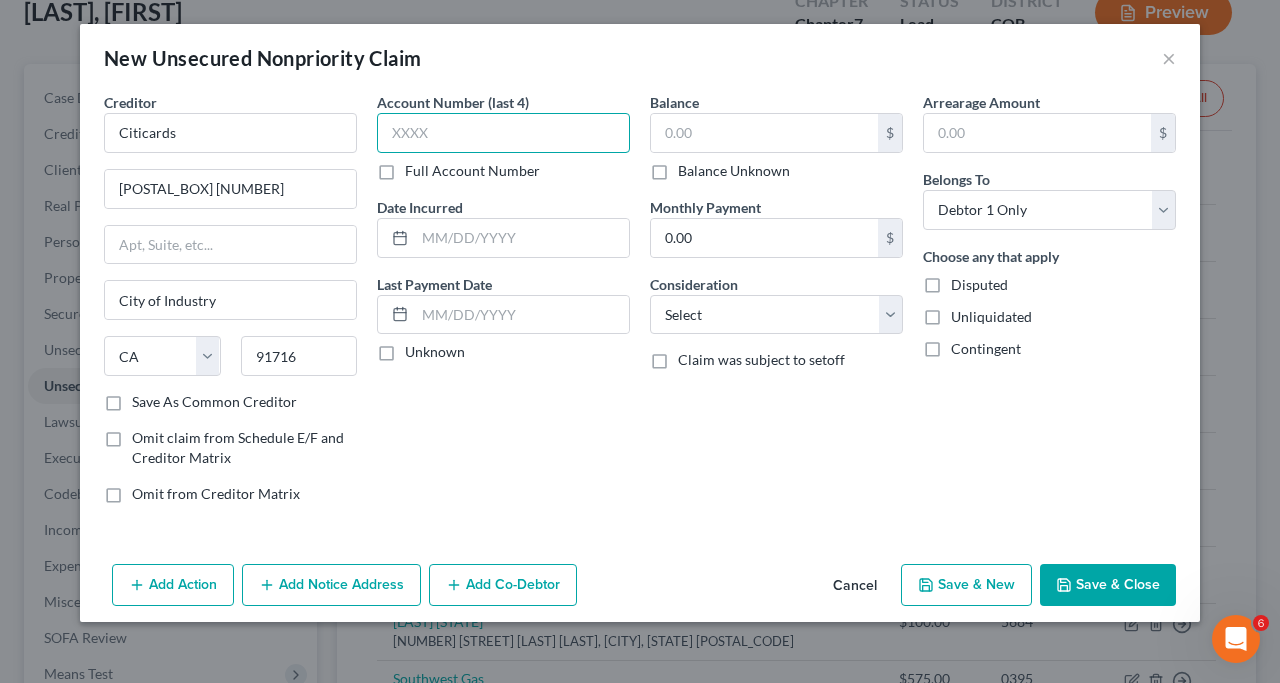 click at bounding box center [503, 133] 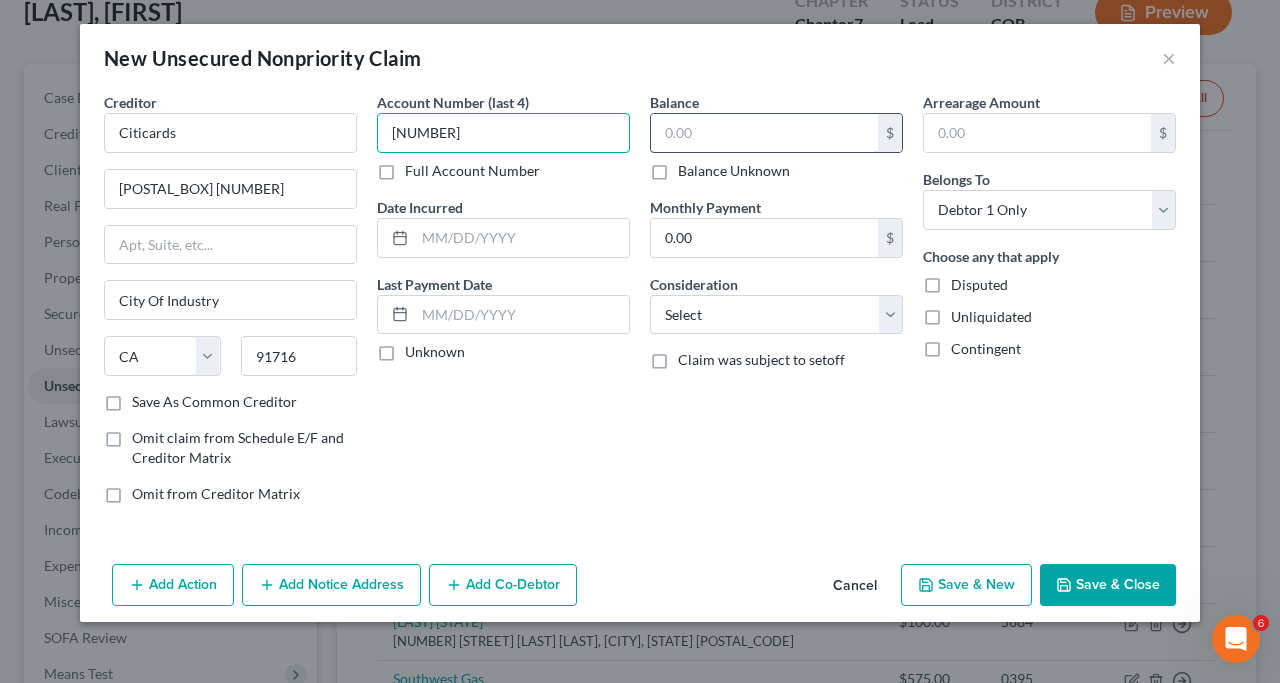 type on "[NUMBER]" 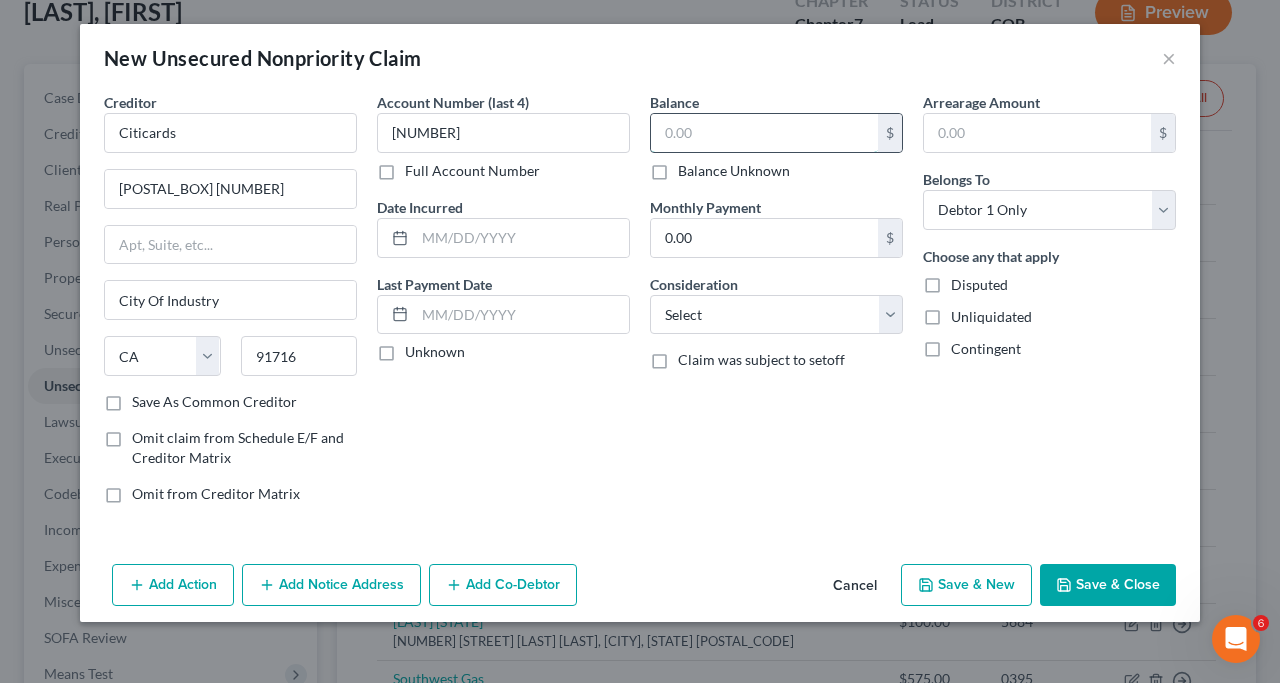 click at bounding box center [764, 133] 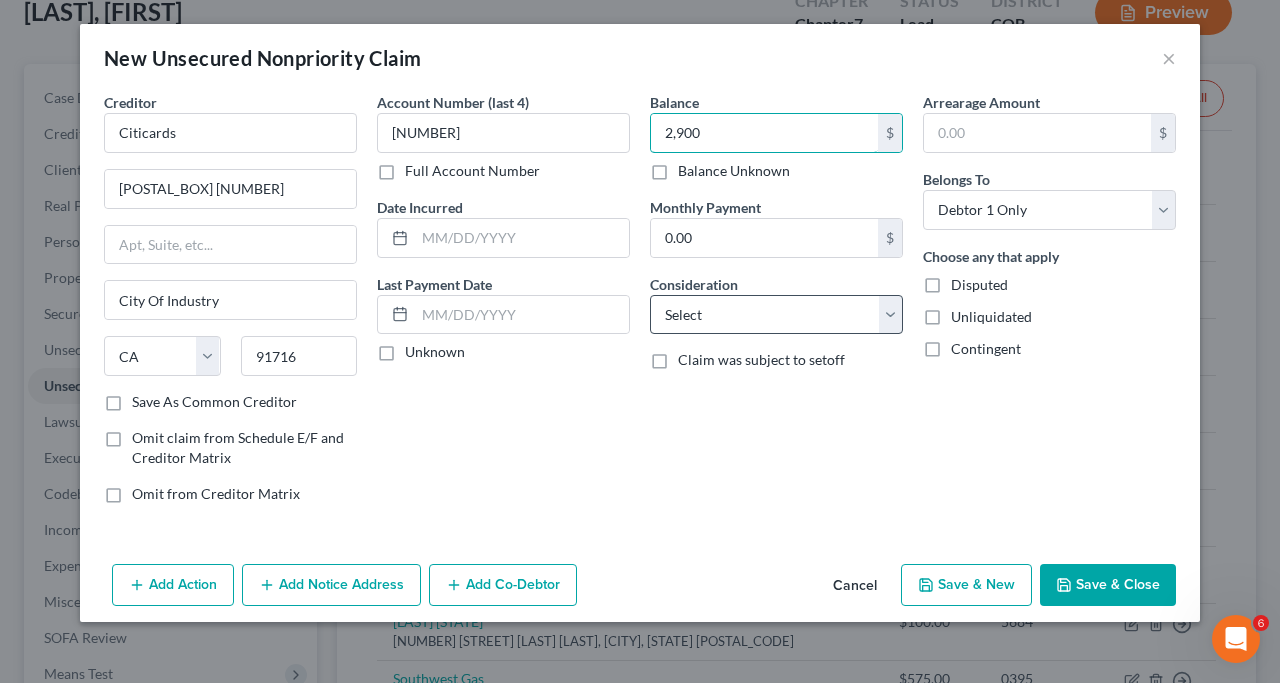 type on "2,900" 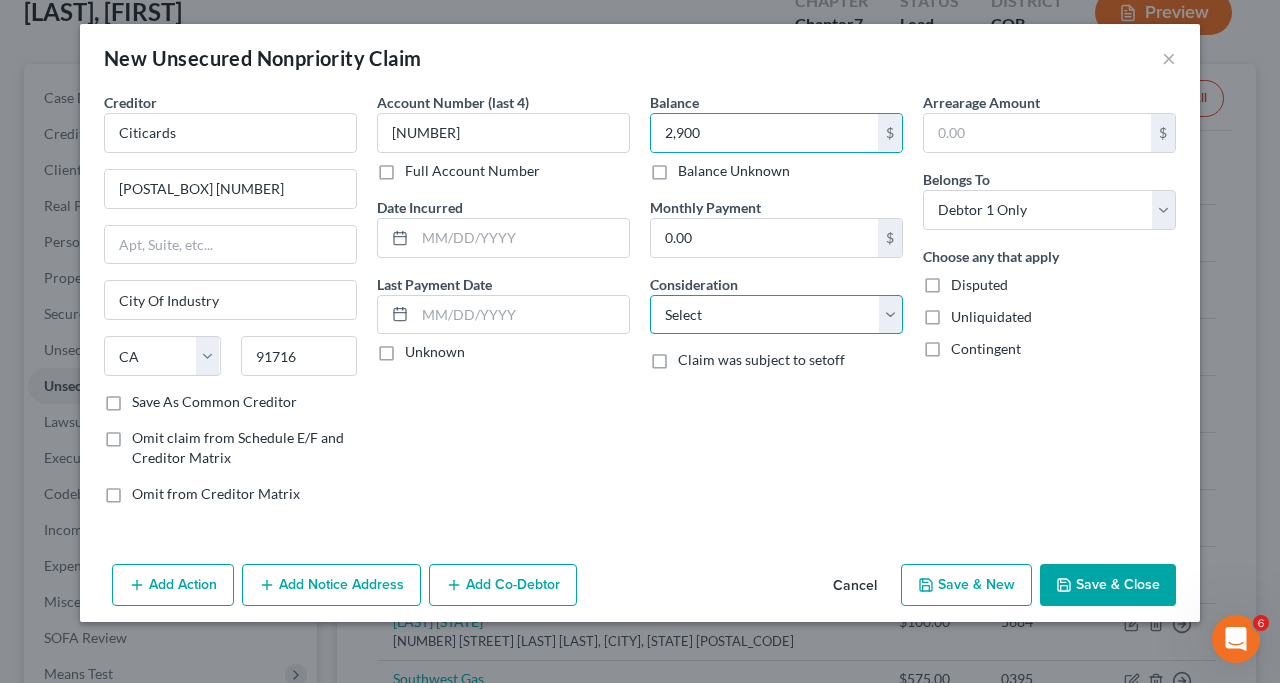 click on "Select Cable / Satellite Services Collection Agency Credit Card Debt Debt Counseling / Attorneys Deficiency Balance Domestic Support Obligations Home / Car Repairs Income Taxes Judgment Liens Medical Services Monies Loaned / Advanced Mortgage Obligation From Divorce Or Separation Obligation To Pensions Other Overdrawn Bank Account Promised To Help Pay Creditors Student Loans Suppliers And Vendors Telephone / Internet Services Utility Services" at bounding box center (776, 315) 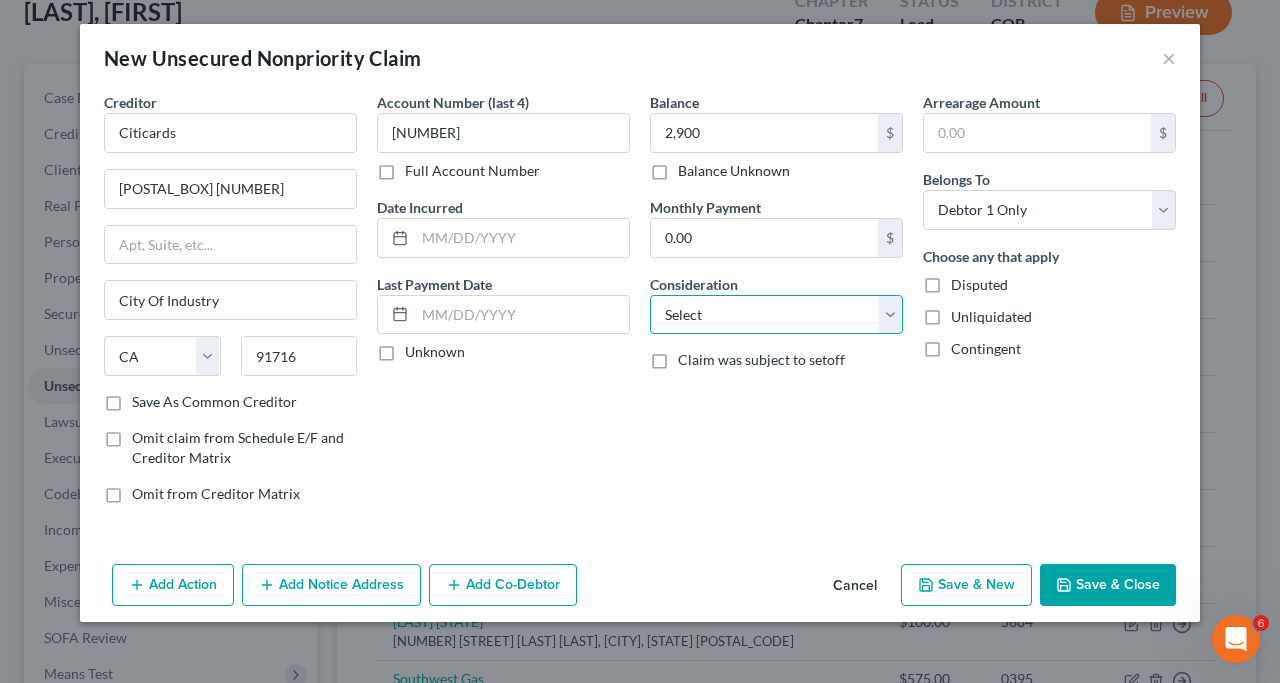 select on "2" 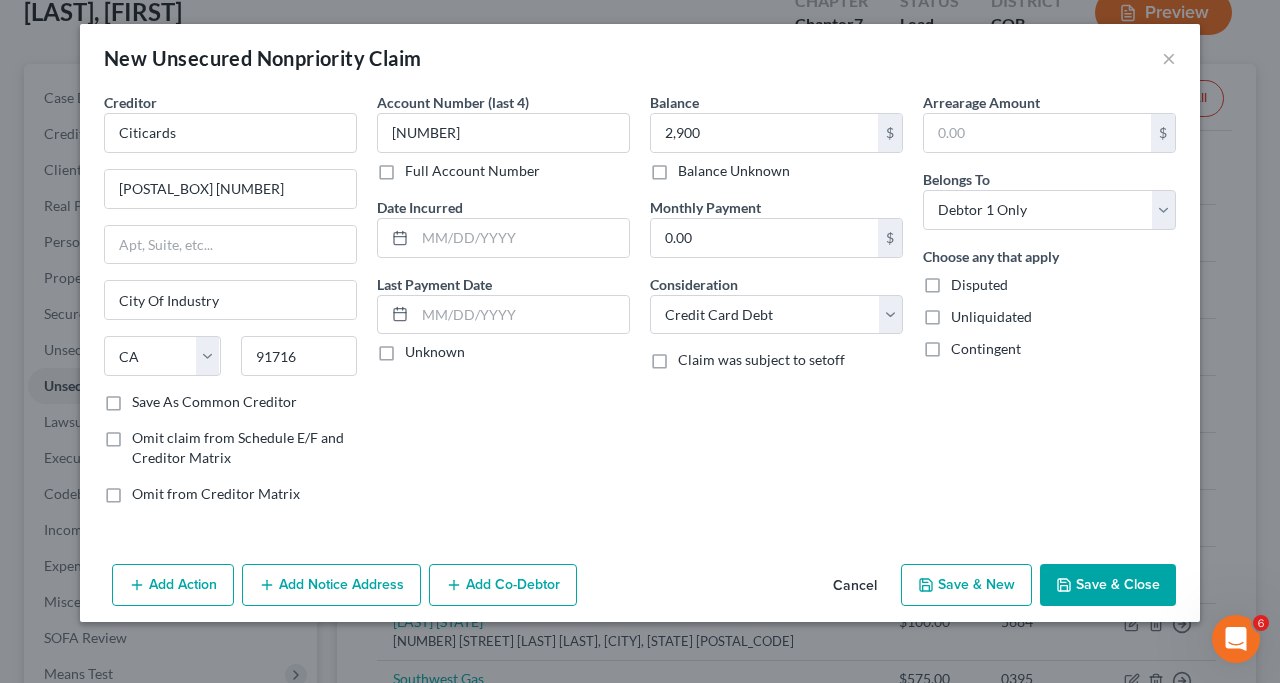 click on "Save & Close" at bounding box center (1108, 585) 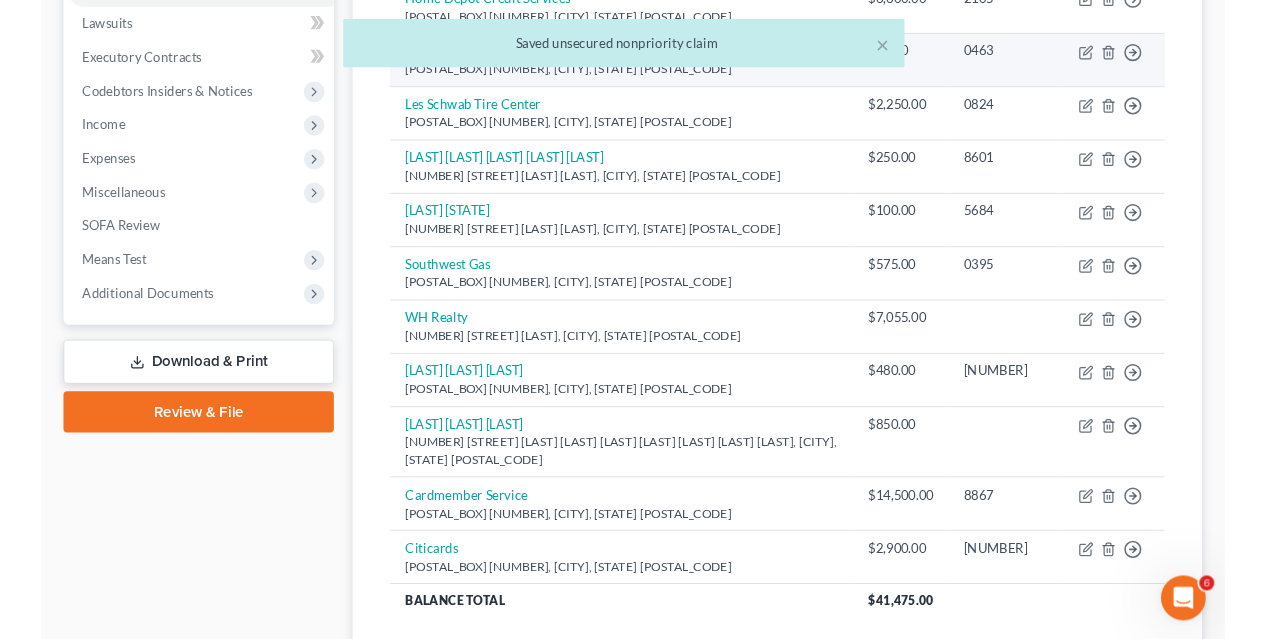 scroll, scrollTop: 593, scrollLeft: 0, axis: vertical 